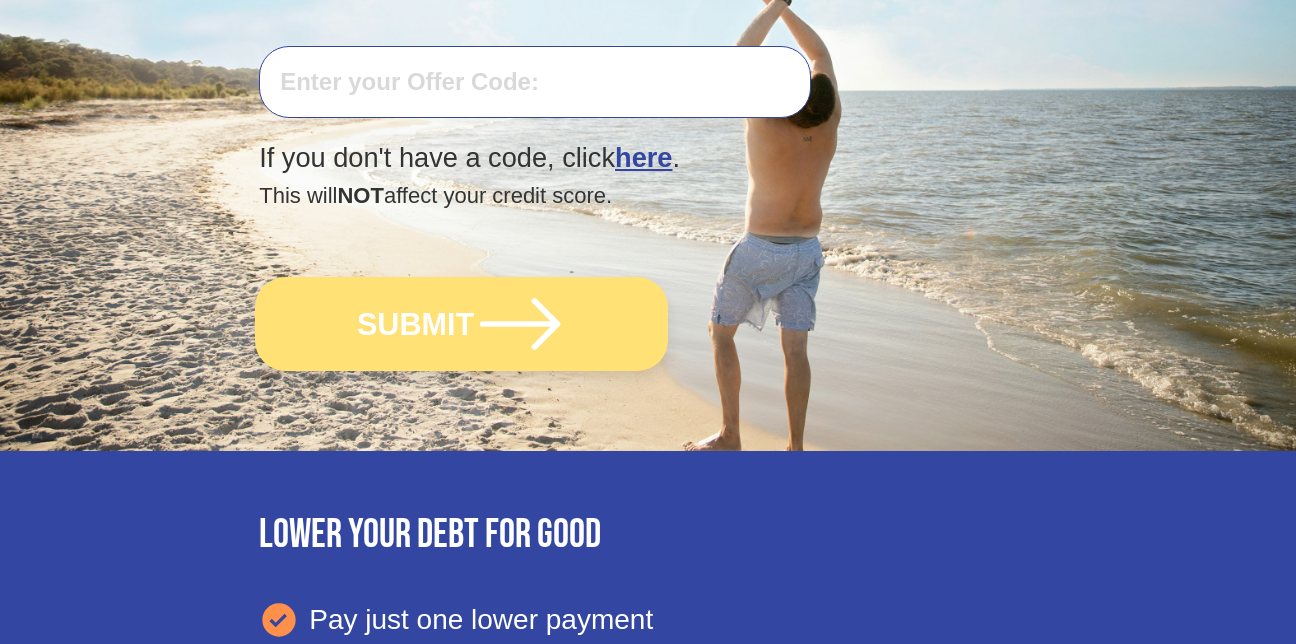 scroll, scrollTop: 600, scrollLeft: 0, axis: vertical 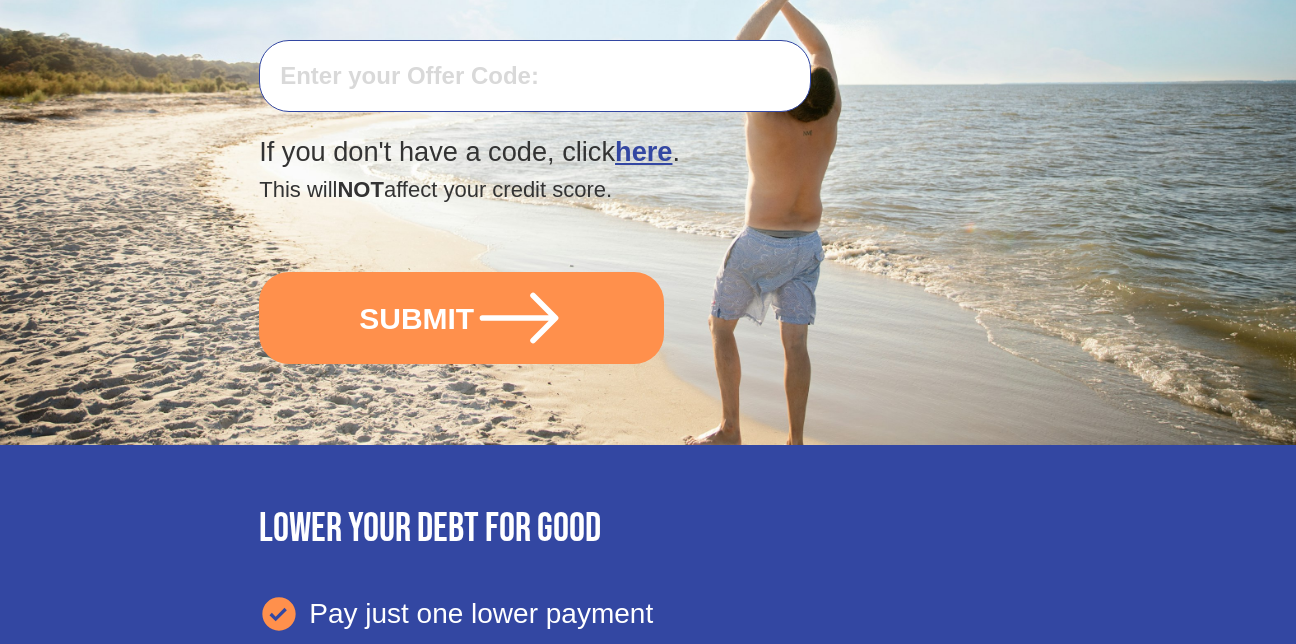 click at bounding box center (535, 76) 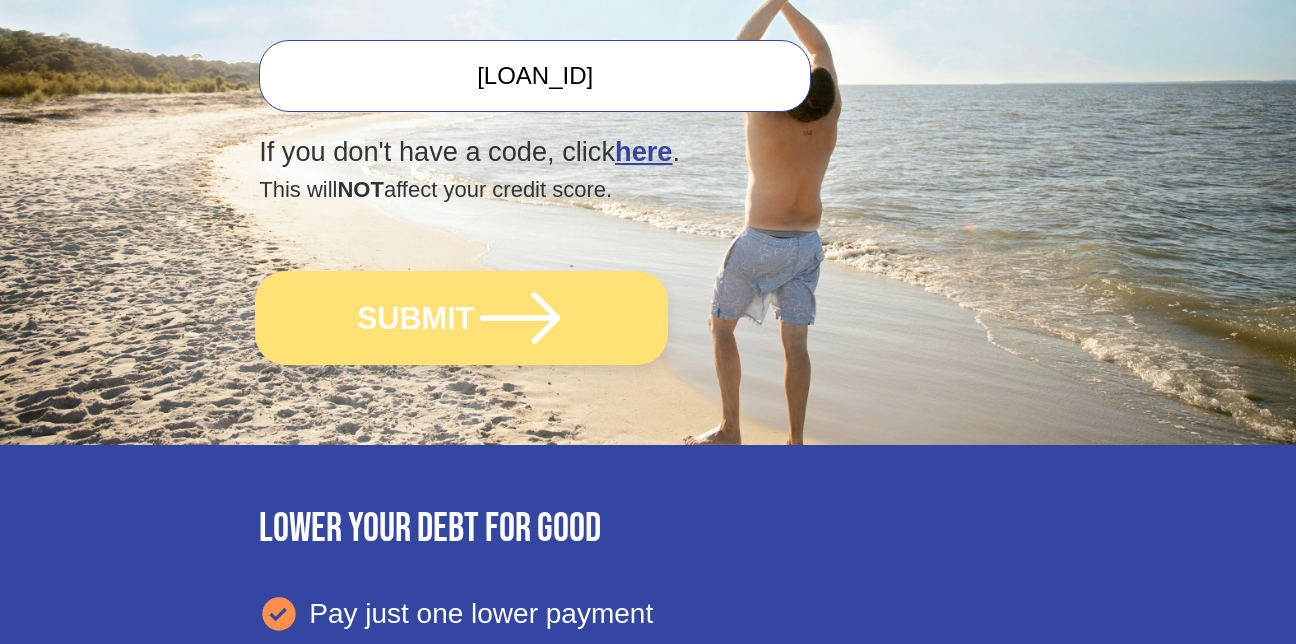 type on "[LOAN_ID]" 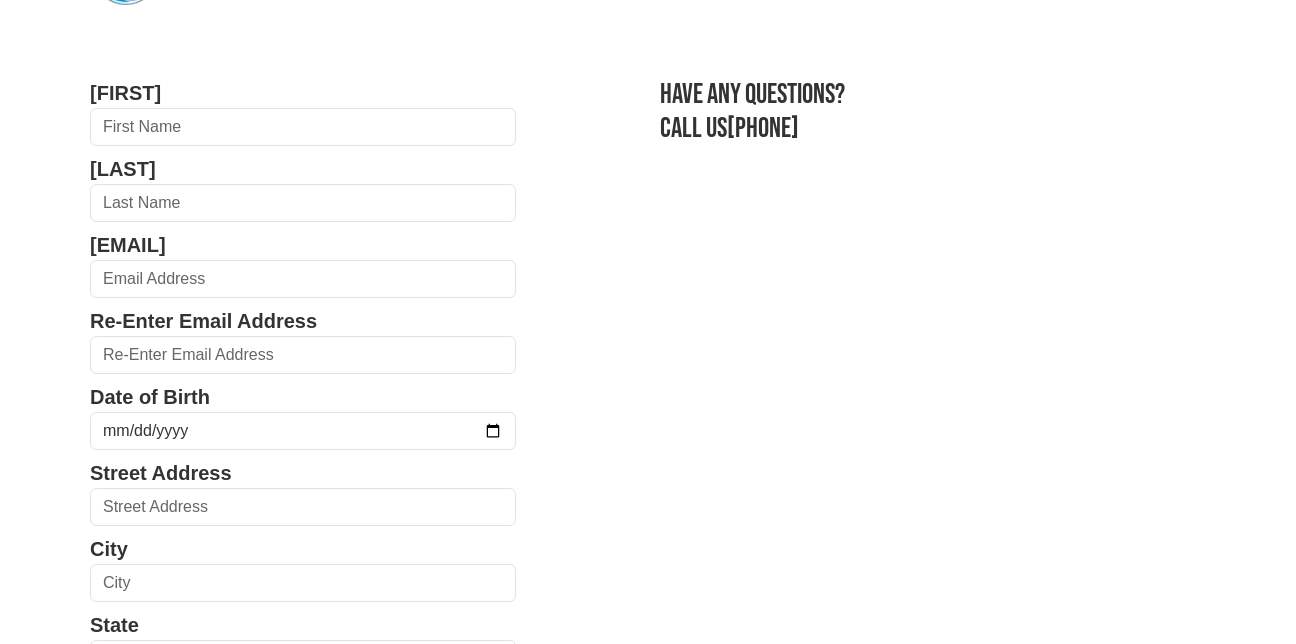 scroll, scrollTop: 0, scrollLeft: 0, axis: both 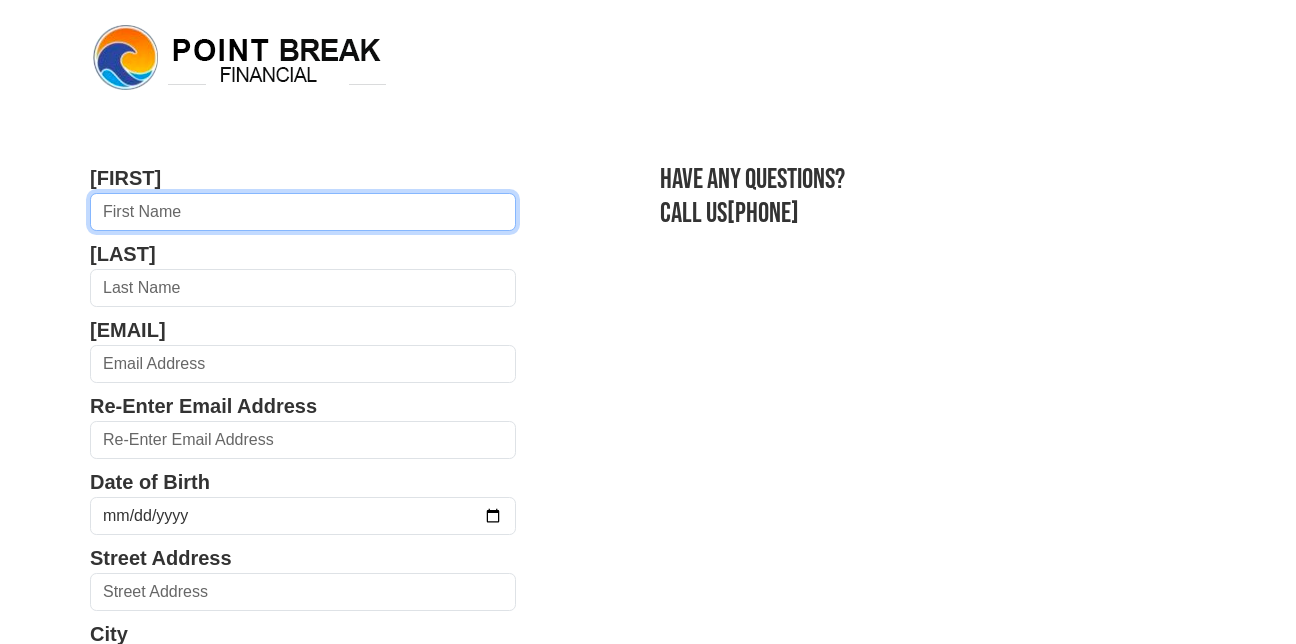 click at bounding box center [303, 212] 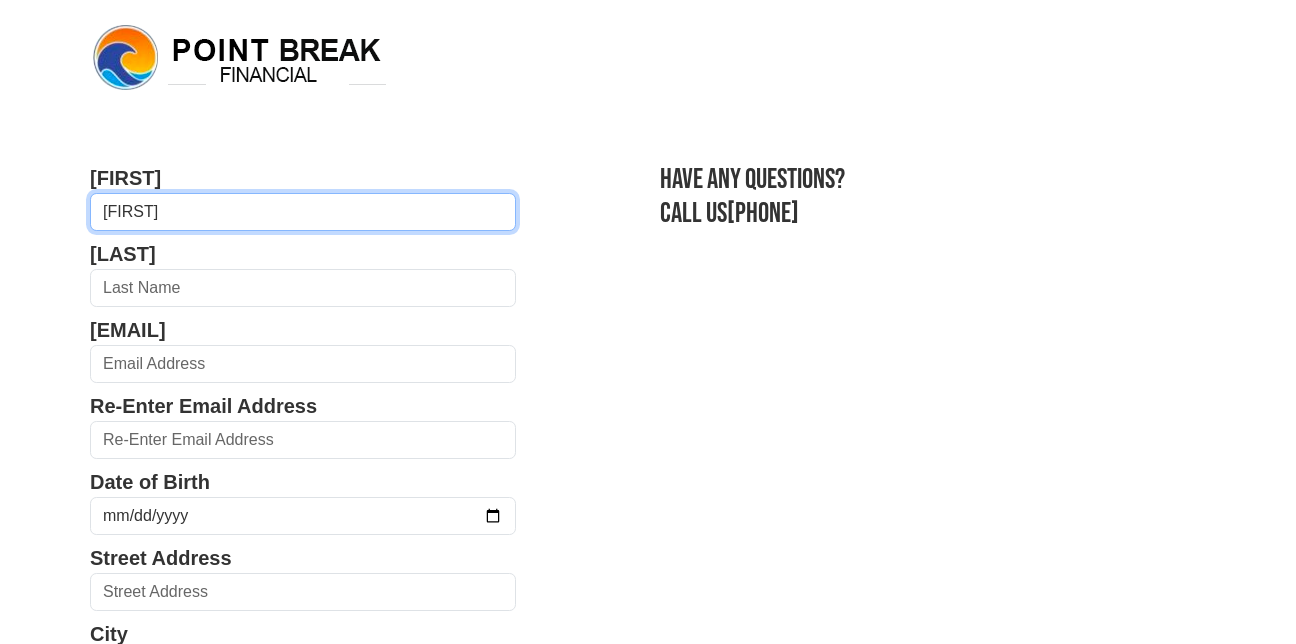 type on "[LAST]" 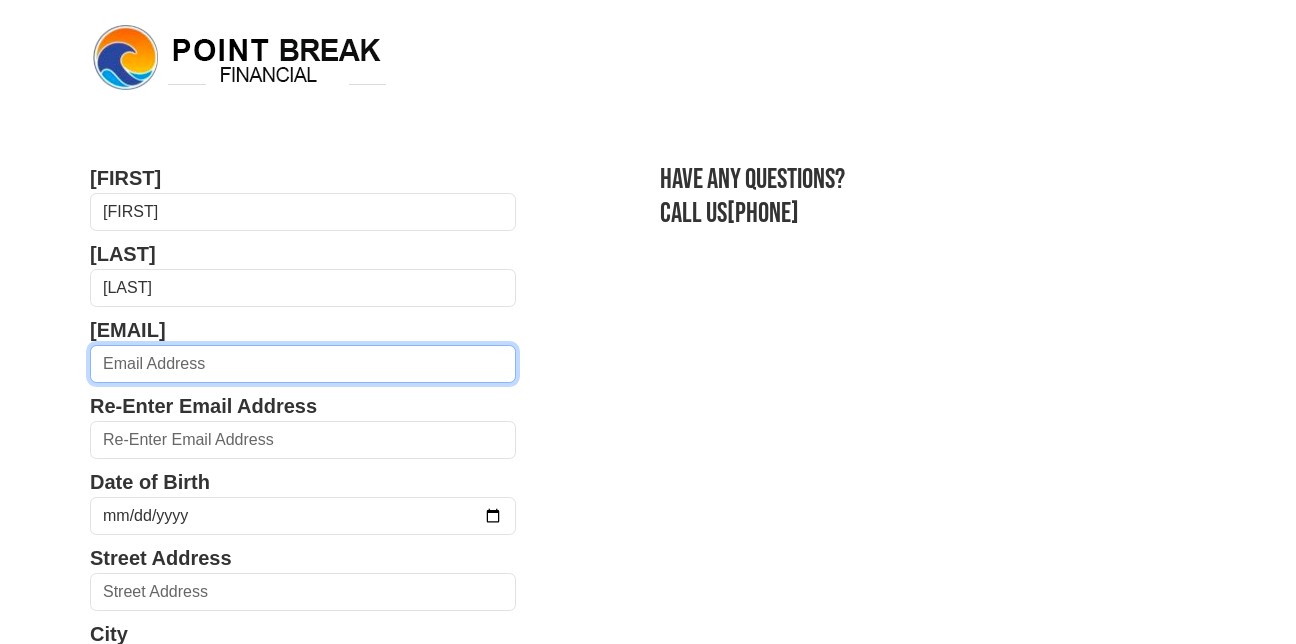 type on "[EMAIL]" 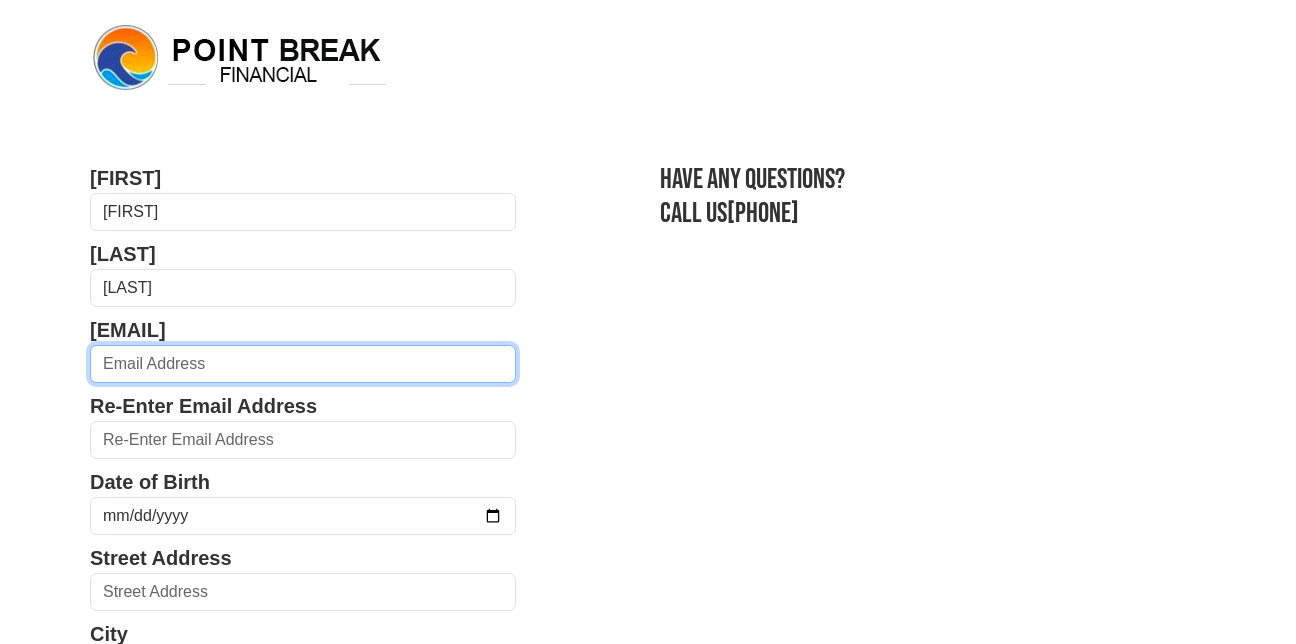 type on "[EMAIL]" 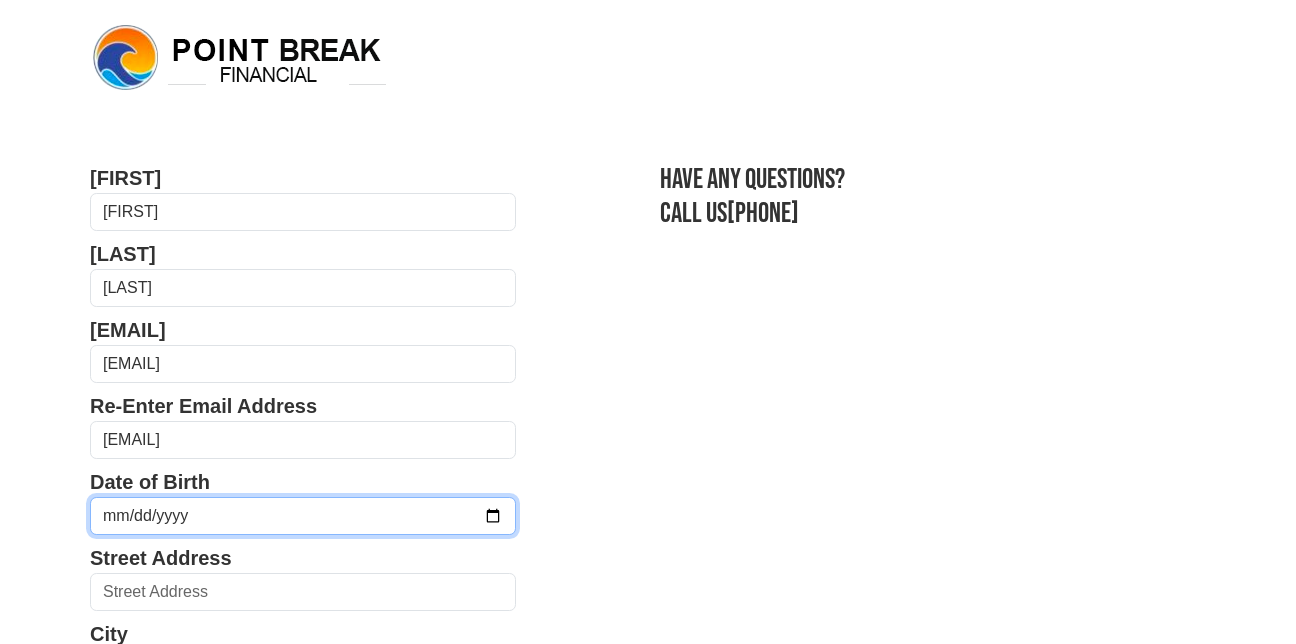 type on "[ADDRESS]" 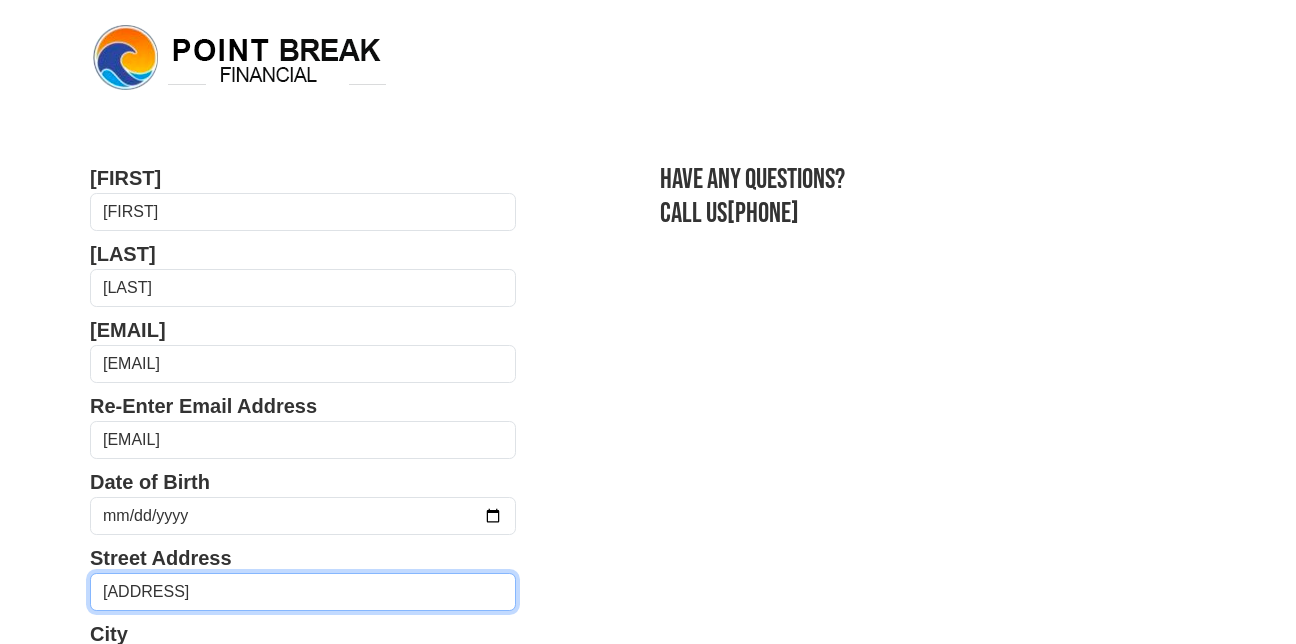 type on "[CITY], [STATE], EE. UU." 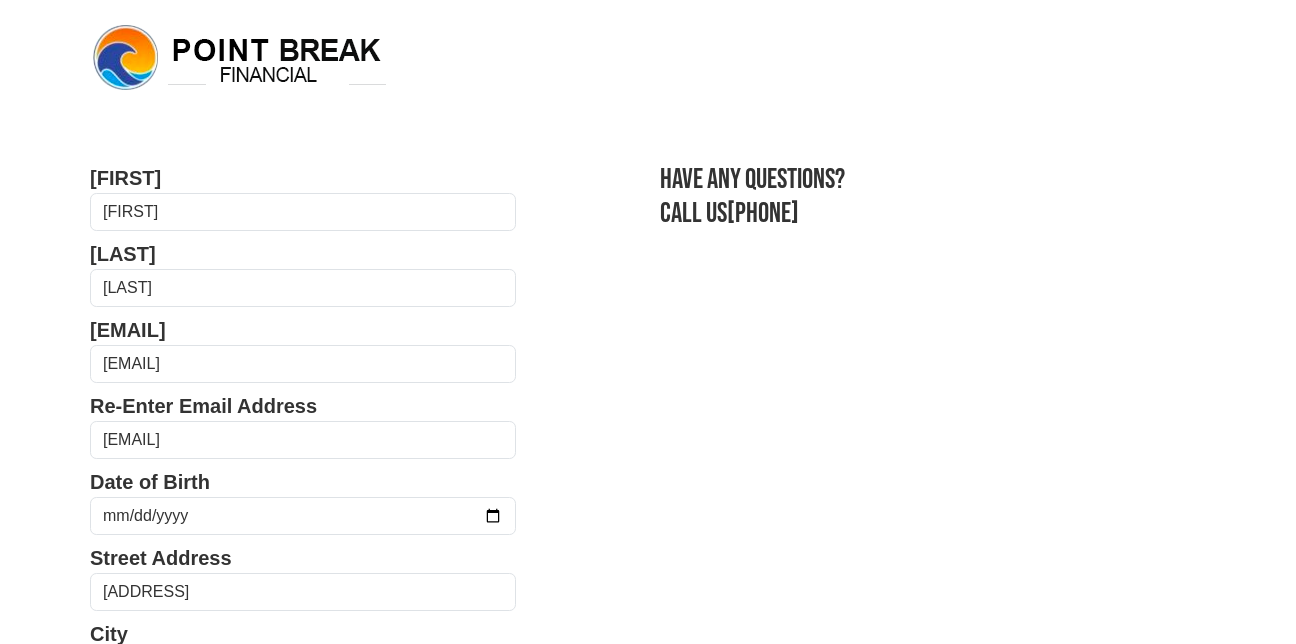 select on "OR" 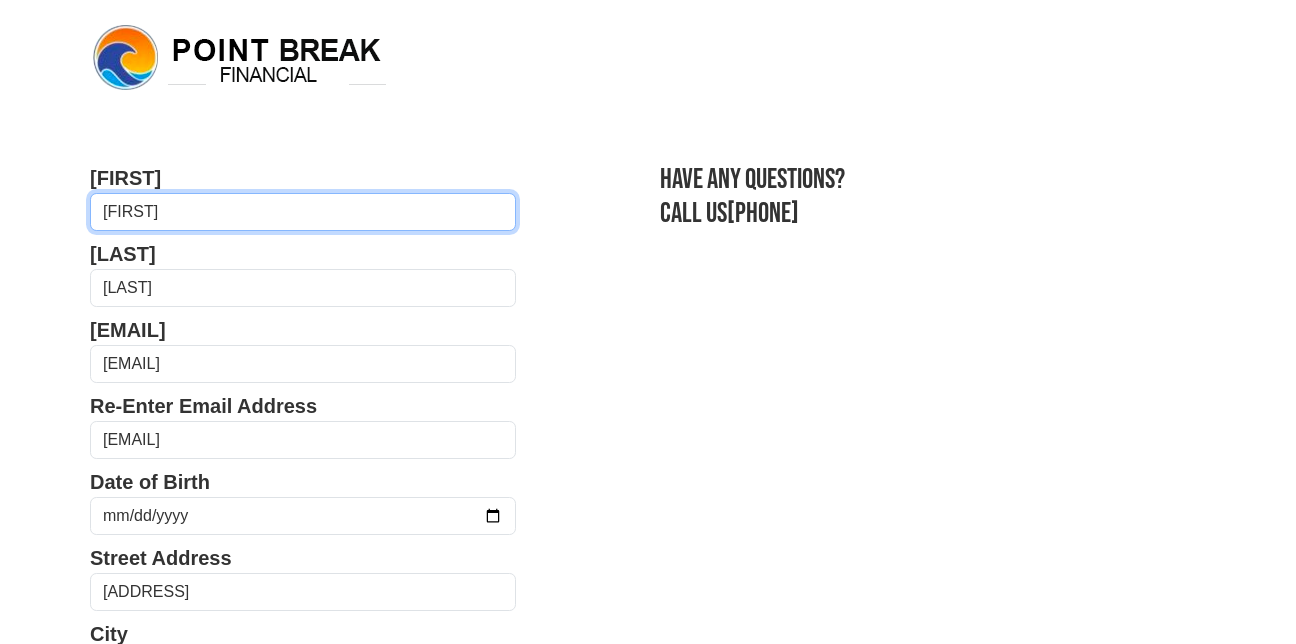 type on "[PHONE]" 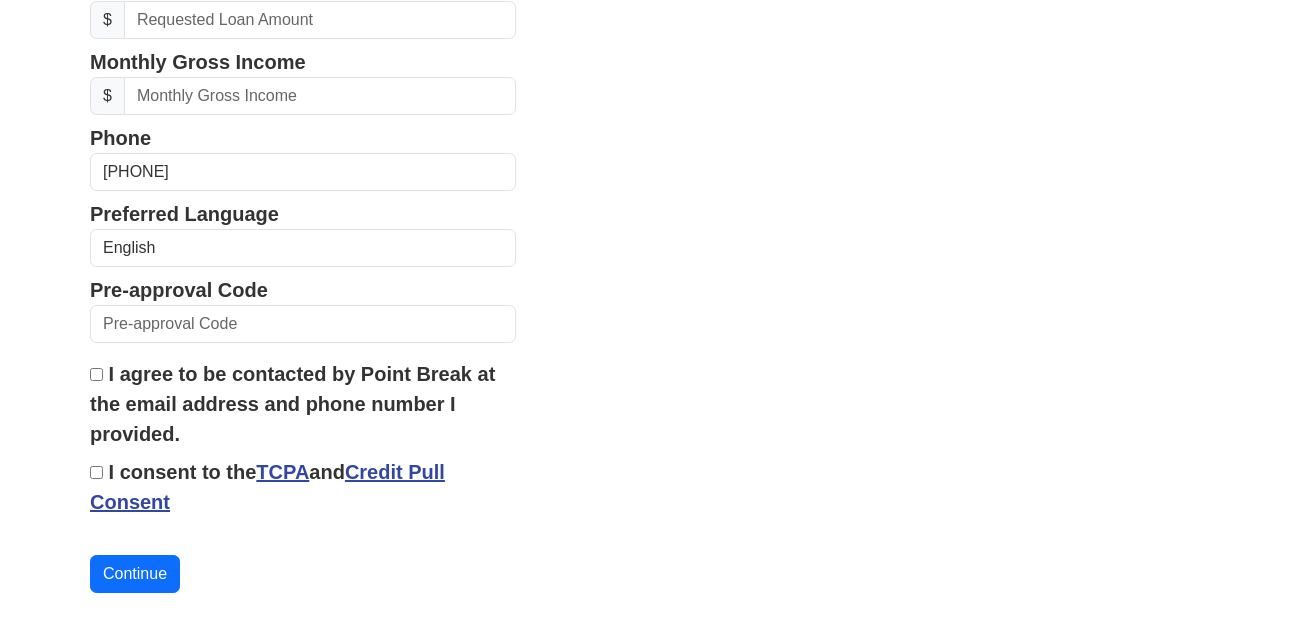 scroll, scrollTop: 885, scrollLeft: 0, axis: vertical 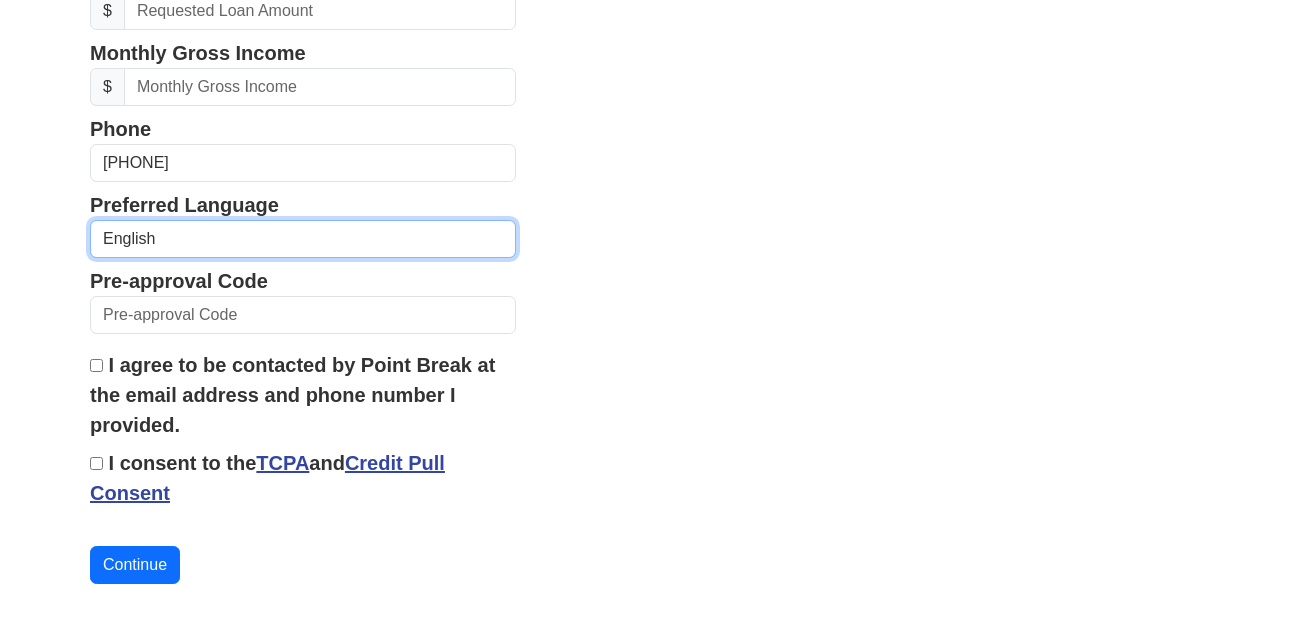 click on "[LANGUAGE]
[LANGUAGE]" at bounding box center (303, 239) 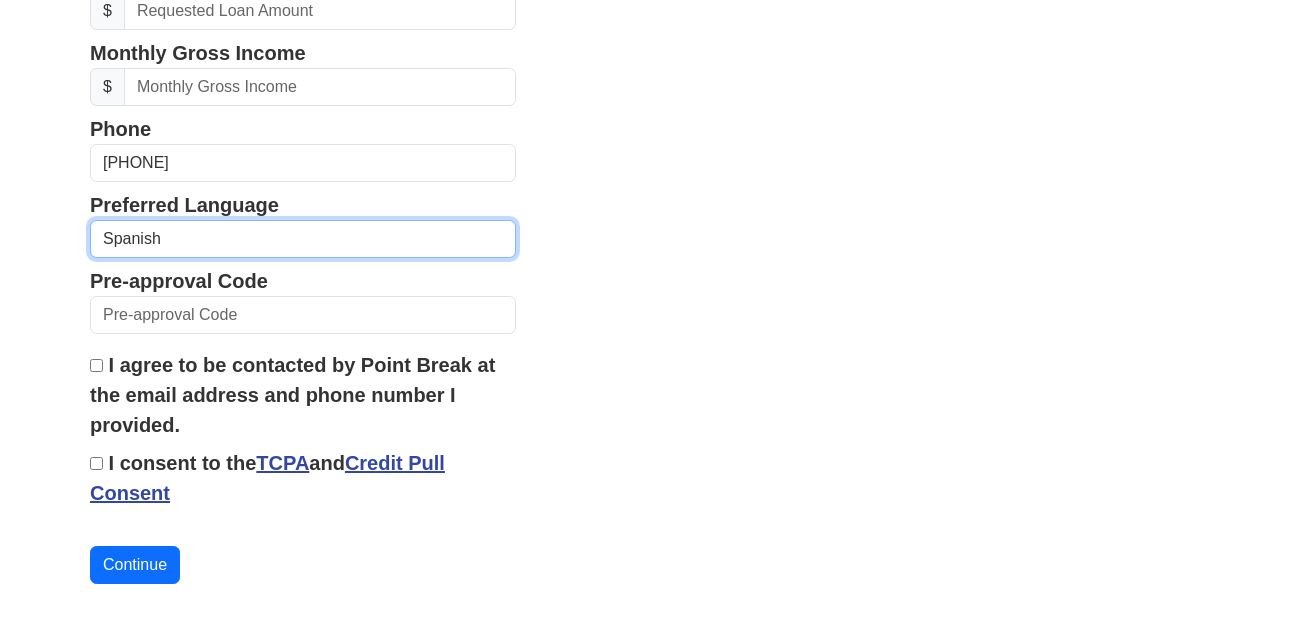 click on "[LANGUAGE]
[LANGUAGE]" at bounding box center (303, 239) 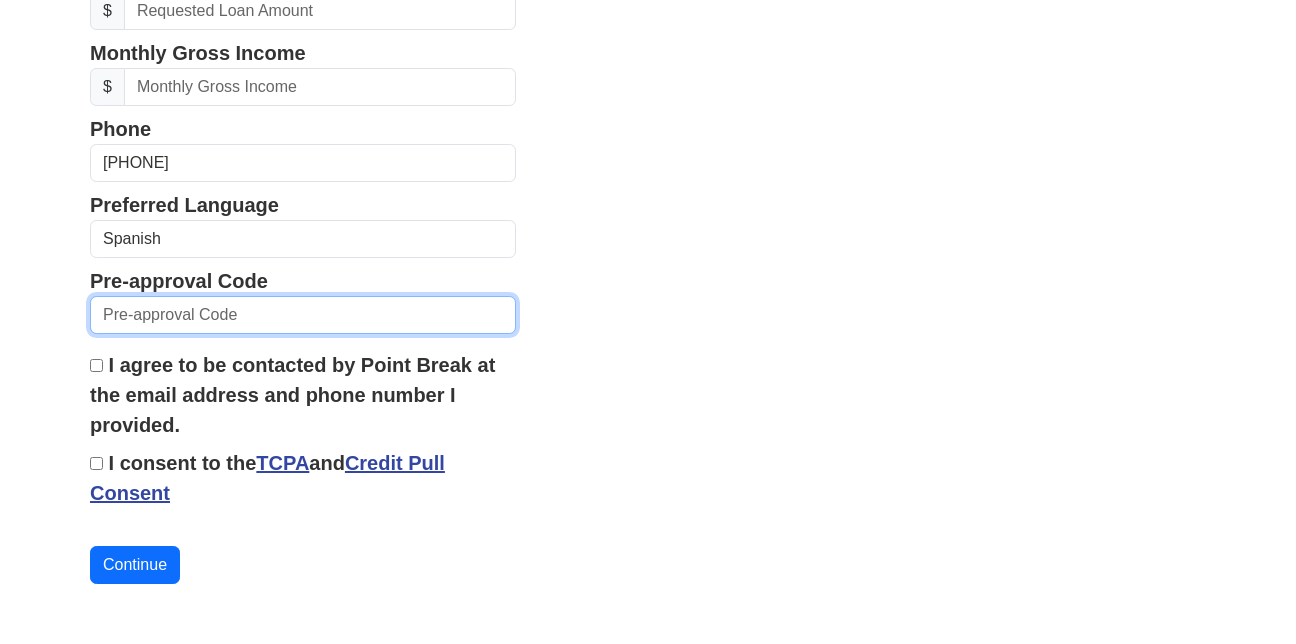click at bounding box center [303, 315] 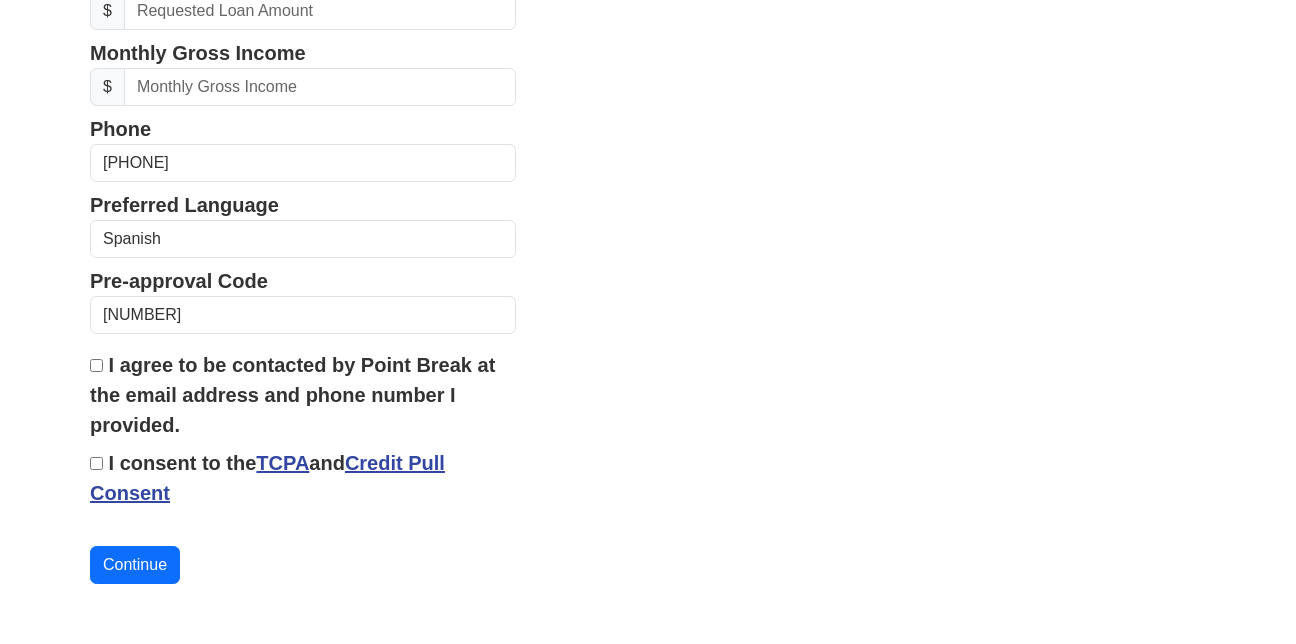 click on "I agree to be contacted by Point Break at the email address and phone number I provided." at bounding box center [96, 365] 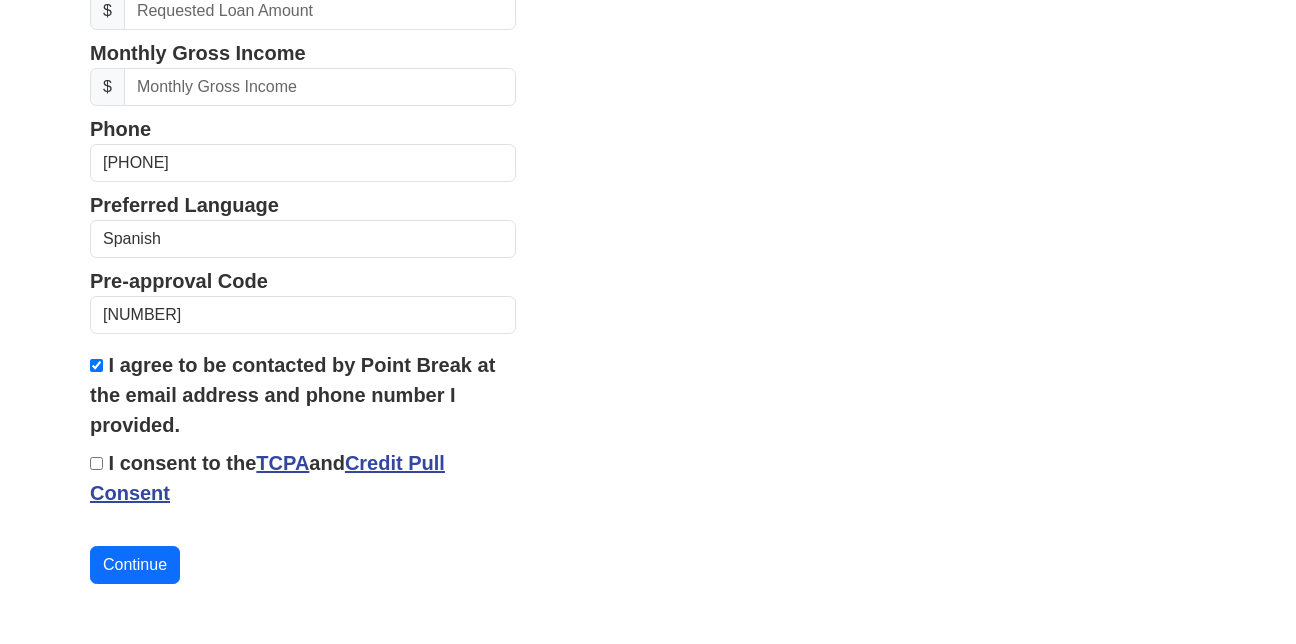 click on "I consent to the
TCPA  and
Credit Pull Consent" at bounding box center [96, 463] 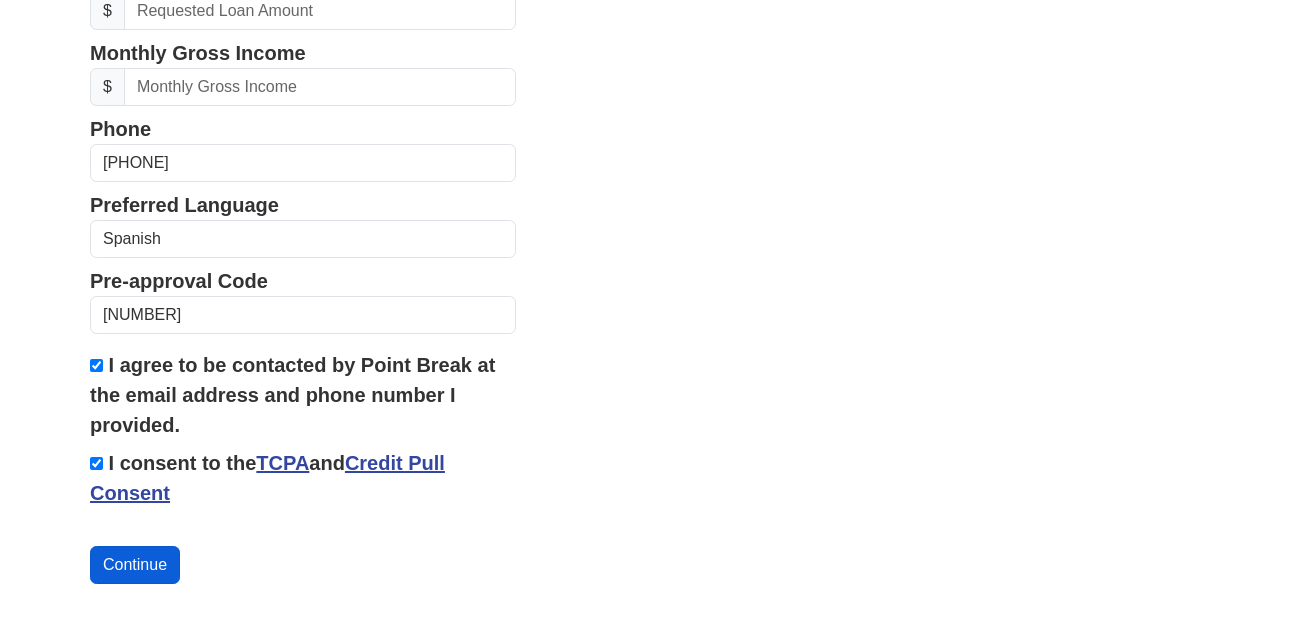 click on "Continue" at bounding box center (135, 565) 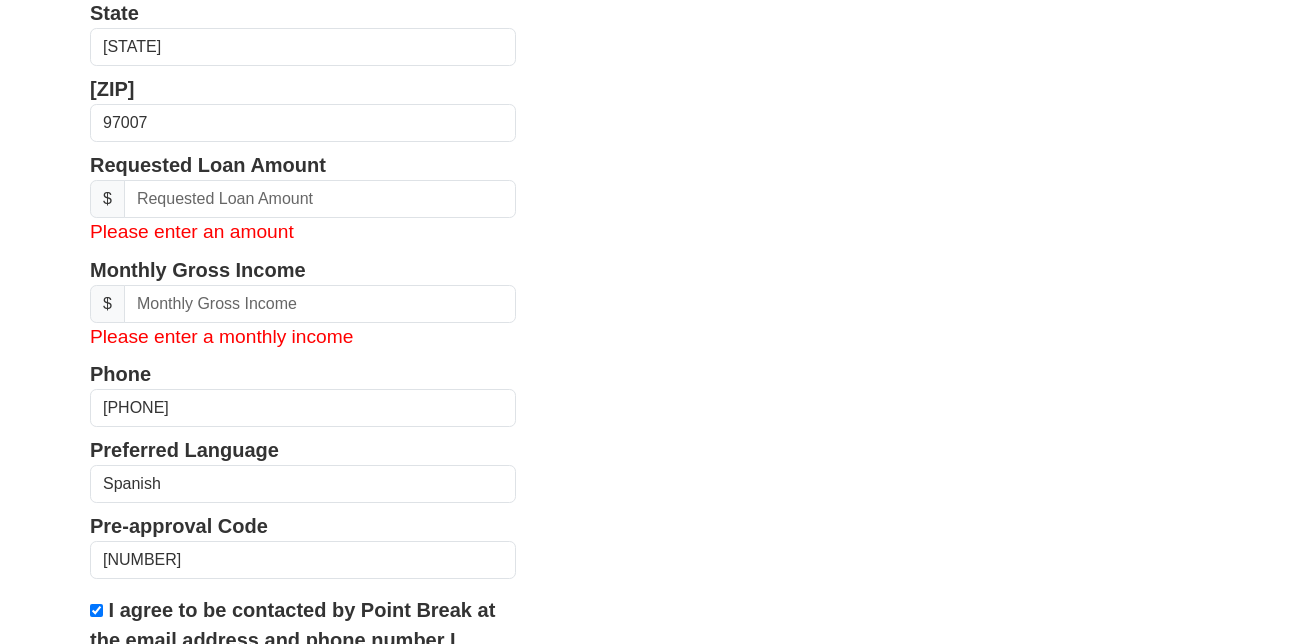 scroll, scrollTop: 714, scrollLeft: 0, axis: vertical 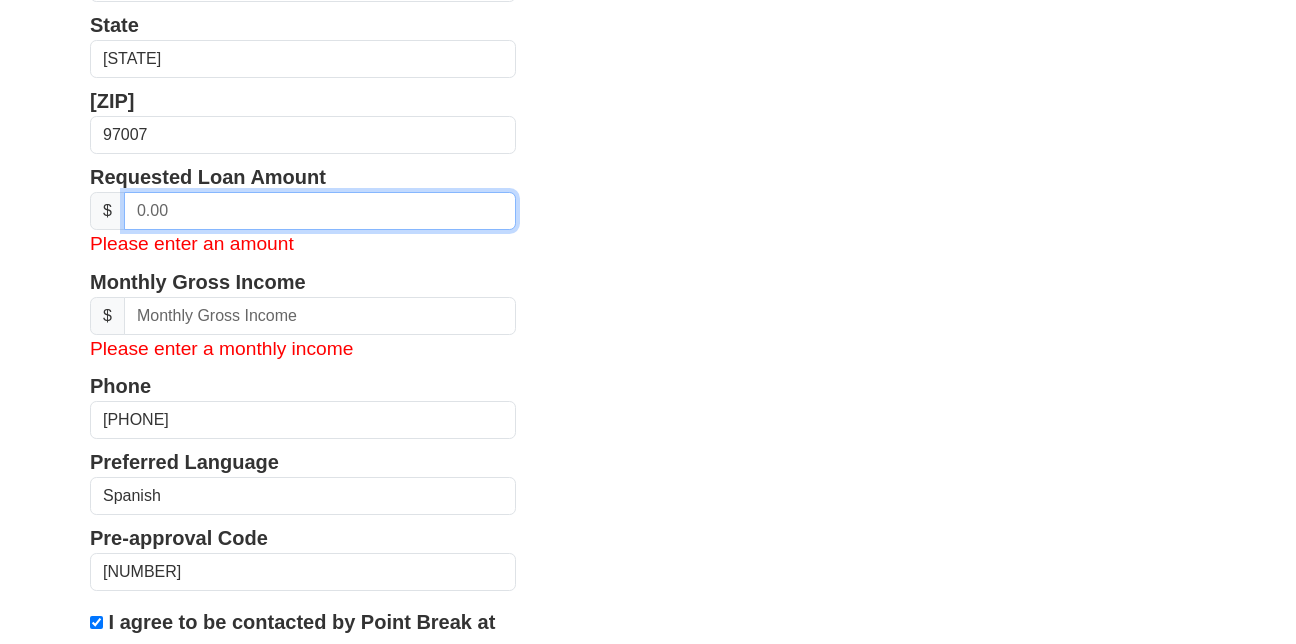click at bounding box center (320, 211) 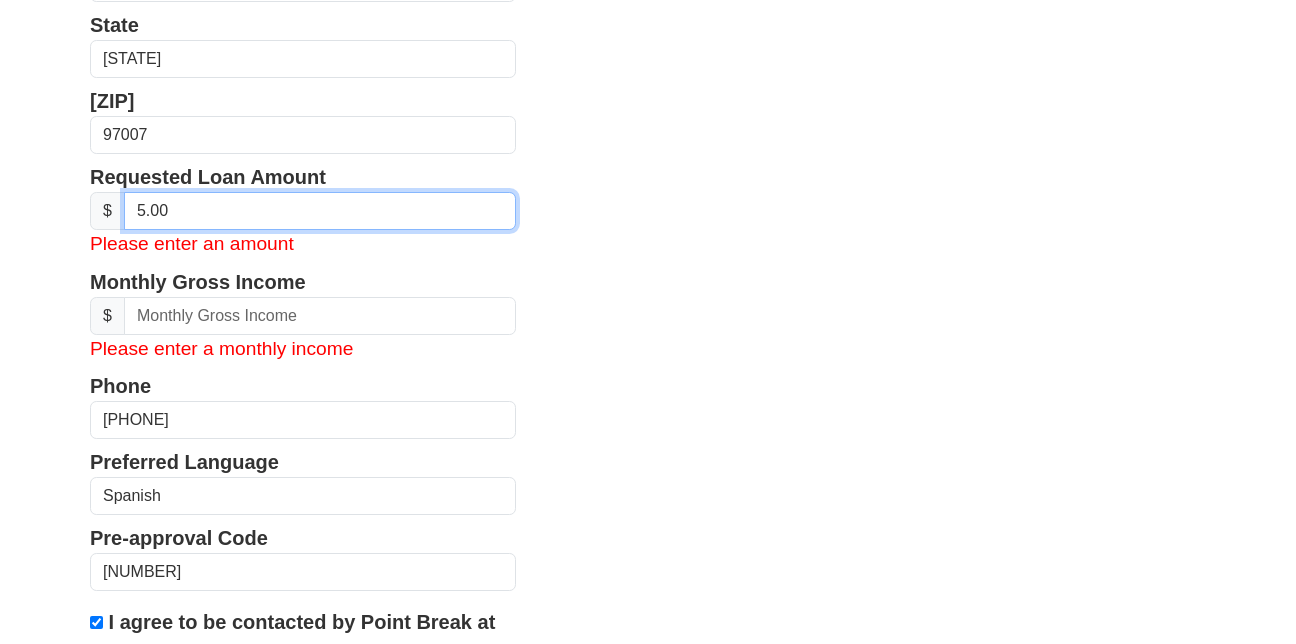 type on "50.00" 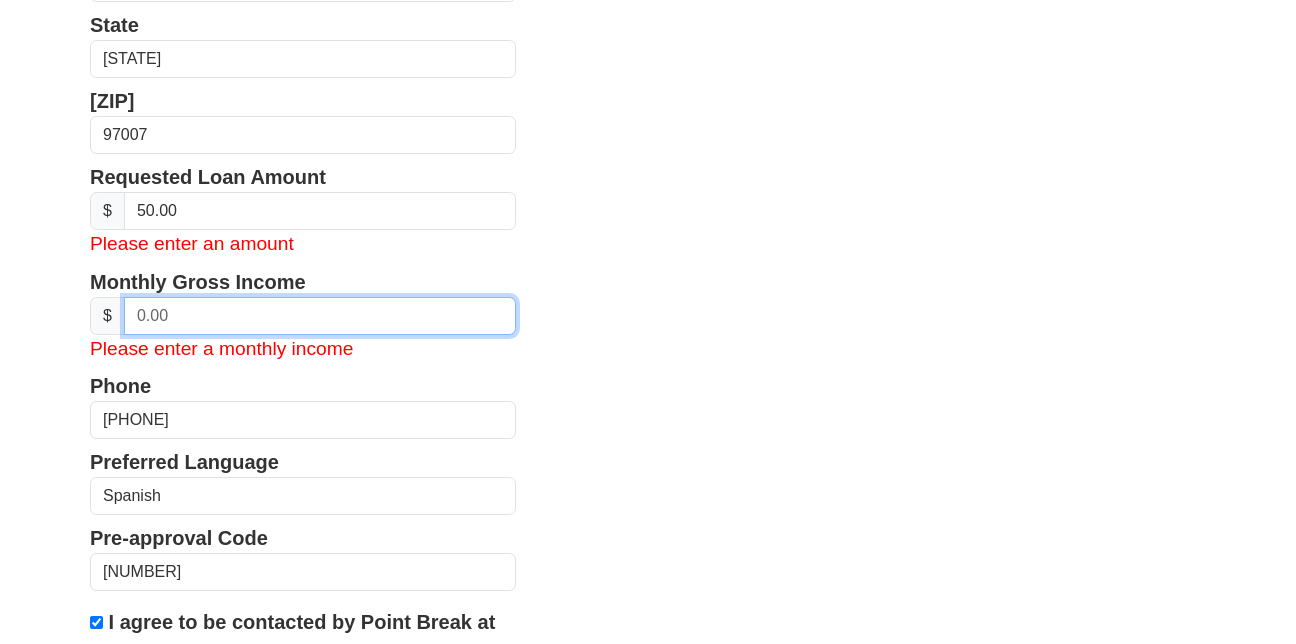 click at bounding box center (320, 316) 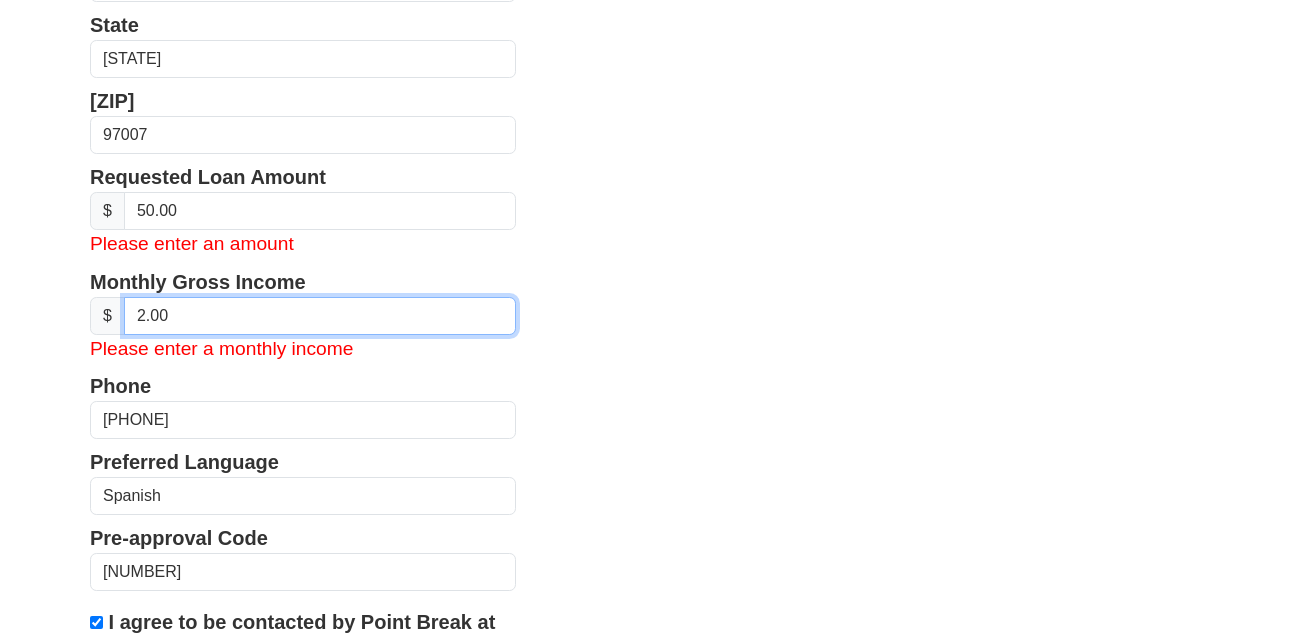 type on "20.00" 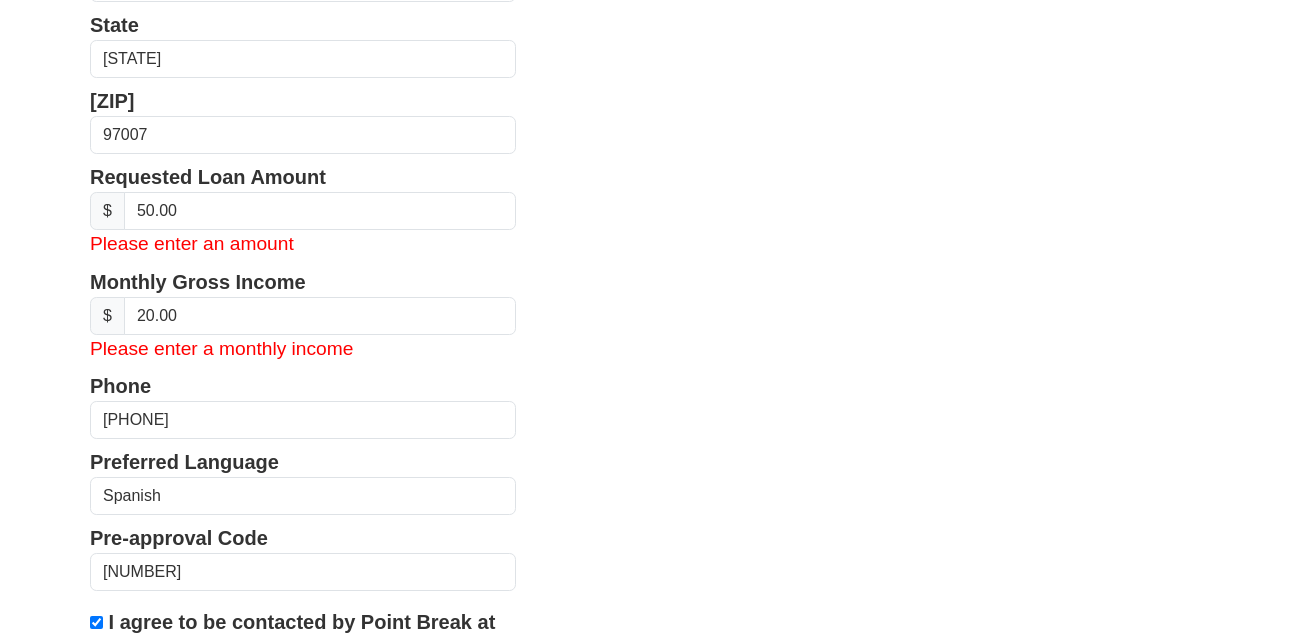 click on "First Name
Adrian
Last Name
Parra
Email Address
duranparra68@yahoo.com
Re-Enter Email Address
duranparra68@yahoo.com
Date of Birth
Please enter a valid date of birth
Street Address
6960 Sw 173rd Ave
City
Beaverton, Oregón, EE. UU.
State
Alabama
Alaska
Arizona
Arkansas
California
Colorado
Connecticut
Delaware
District of Columbia
Florida
Georgia
Hawaii
Idaho" at bounding box center [648, 145] 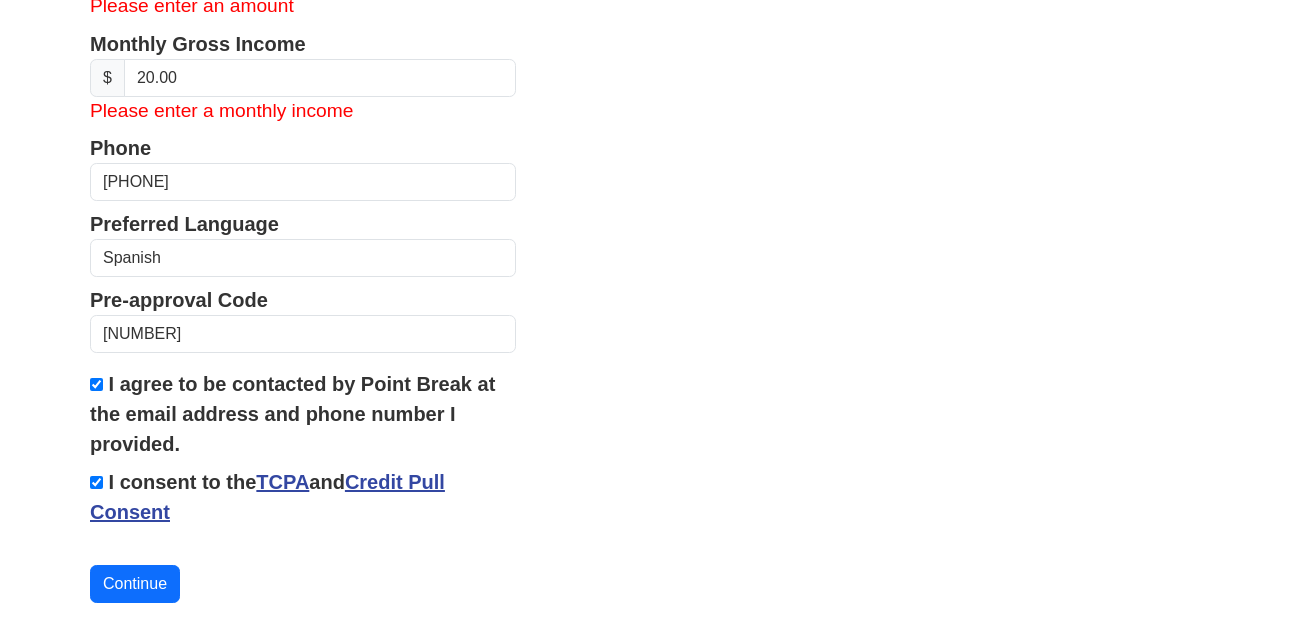scroll, scrollTop: 971, scrollLeft: 0, axis: vertical 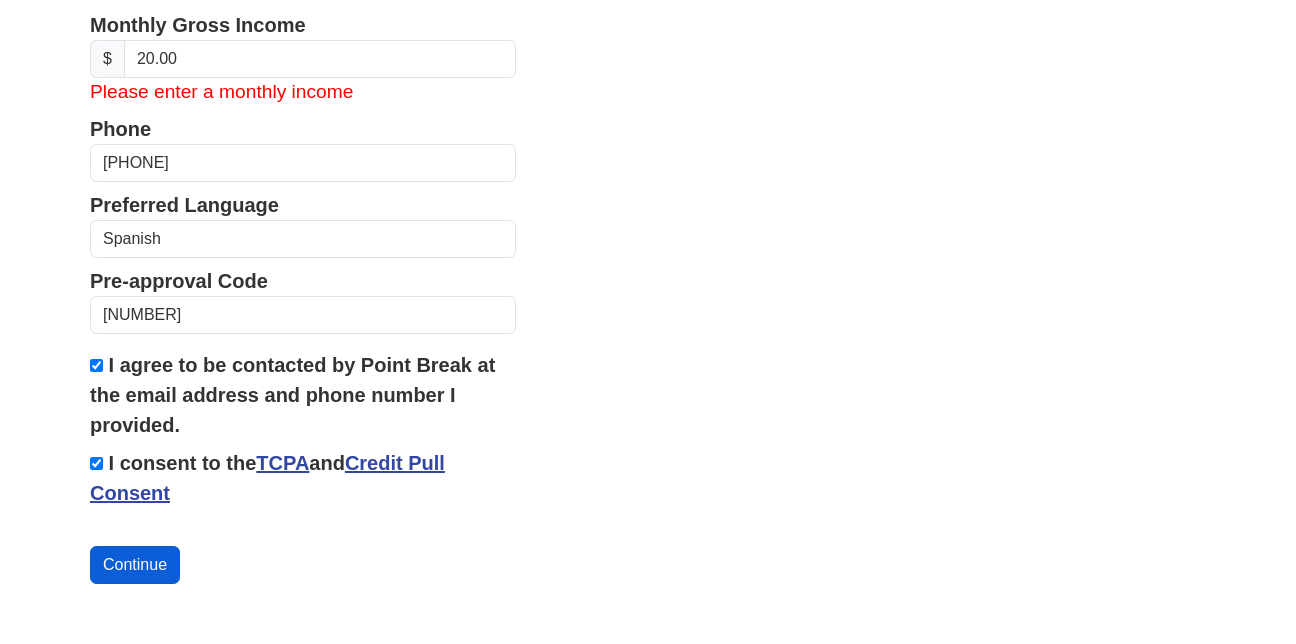 click on "Continue" at bounding box center (135, 565) 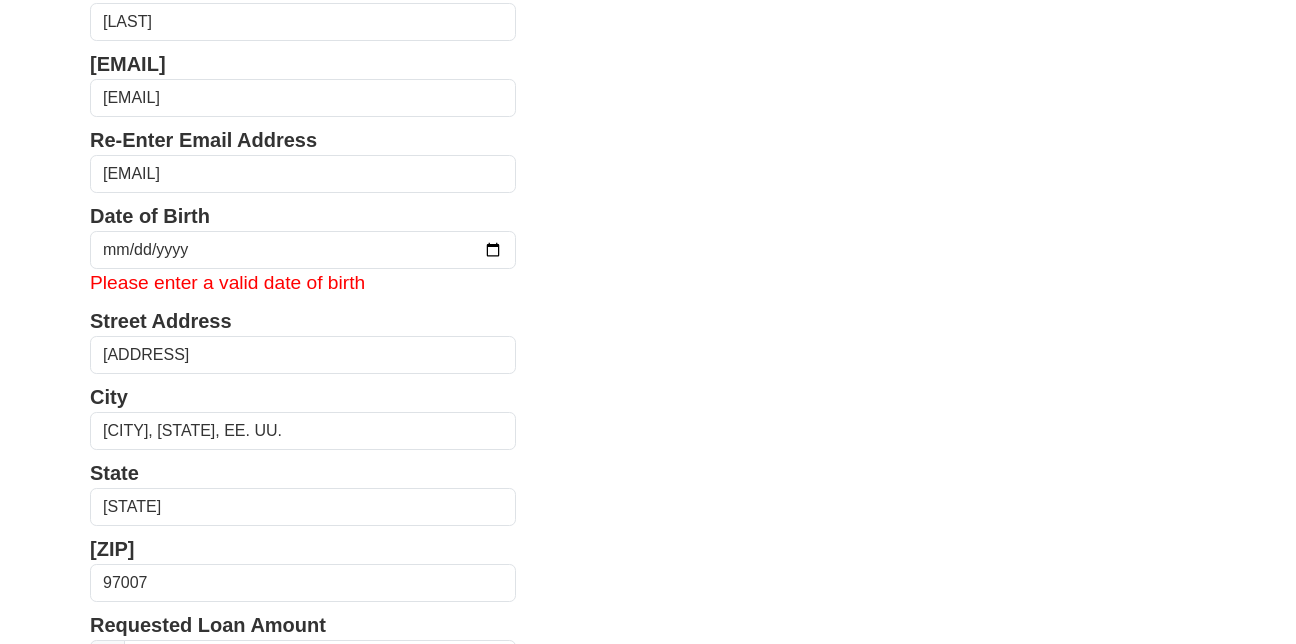 scroll, scrollTop: 271, scrollLeft: 0, axis: vertical 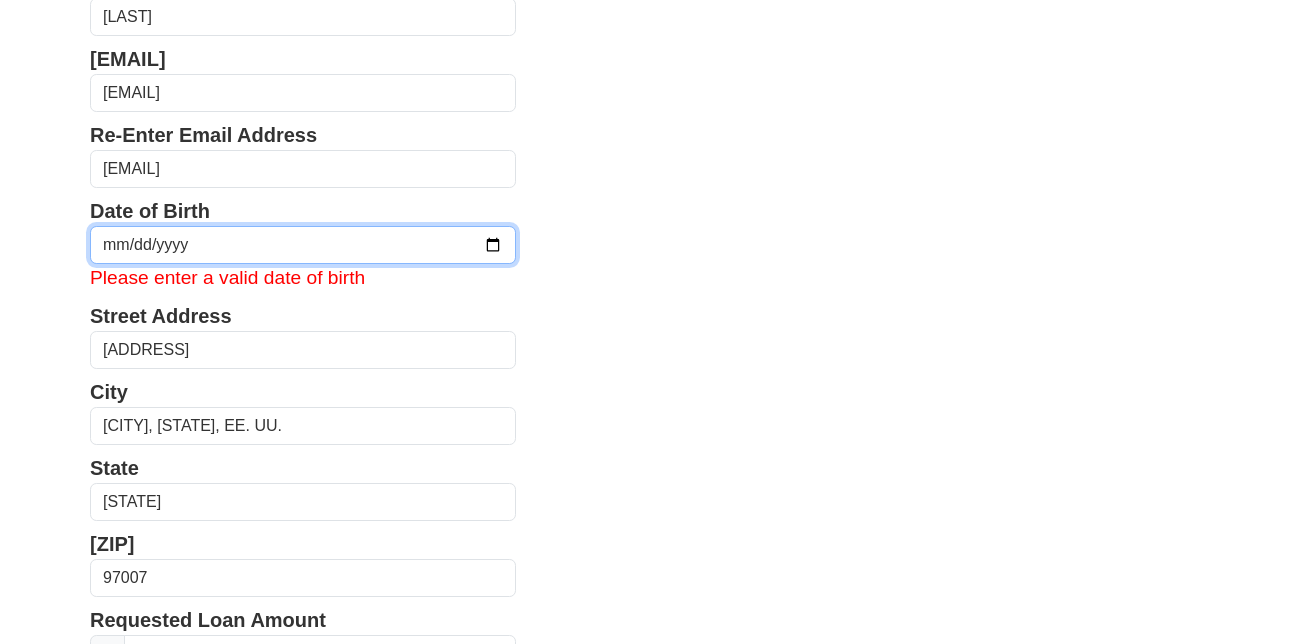 click at bounding box center [303, 245] 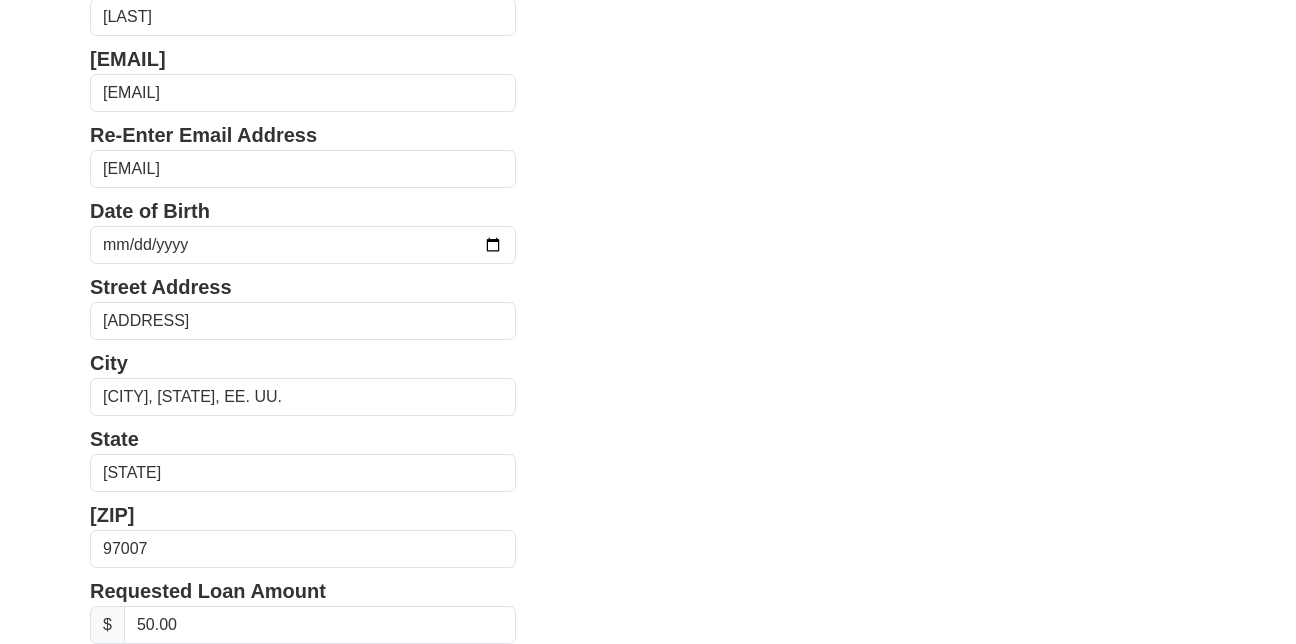 click on "First Name
[FIRST]
Last Name
[LAST]
Email Address
[EMAIL]
Re-Enter Email Address
[EMAIL]
Date of Birth
[DATE]
Street Address
[ADDRESS]
City
[CITY], [STATE], EE. UU.
State
Alabama
Alaska
Arizona
Arkansas
California
Colorado
Connecticut
Delaware
District of Columbia
Florida
Georgia
Hawaii
Idaho
$ $" at bounding box center (648, 574) 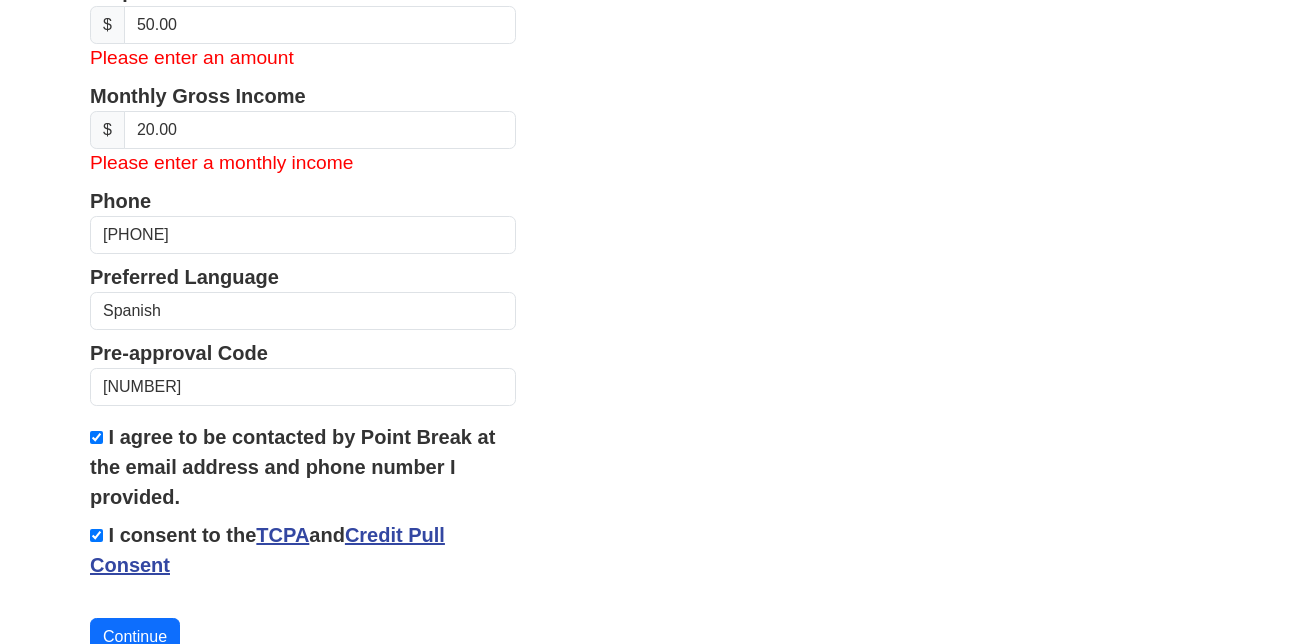 scroll, scrollTop: 943, scrollLeft: 0, axis: vertical 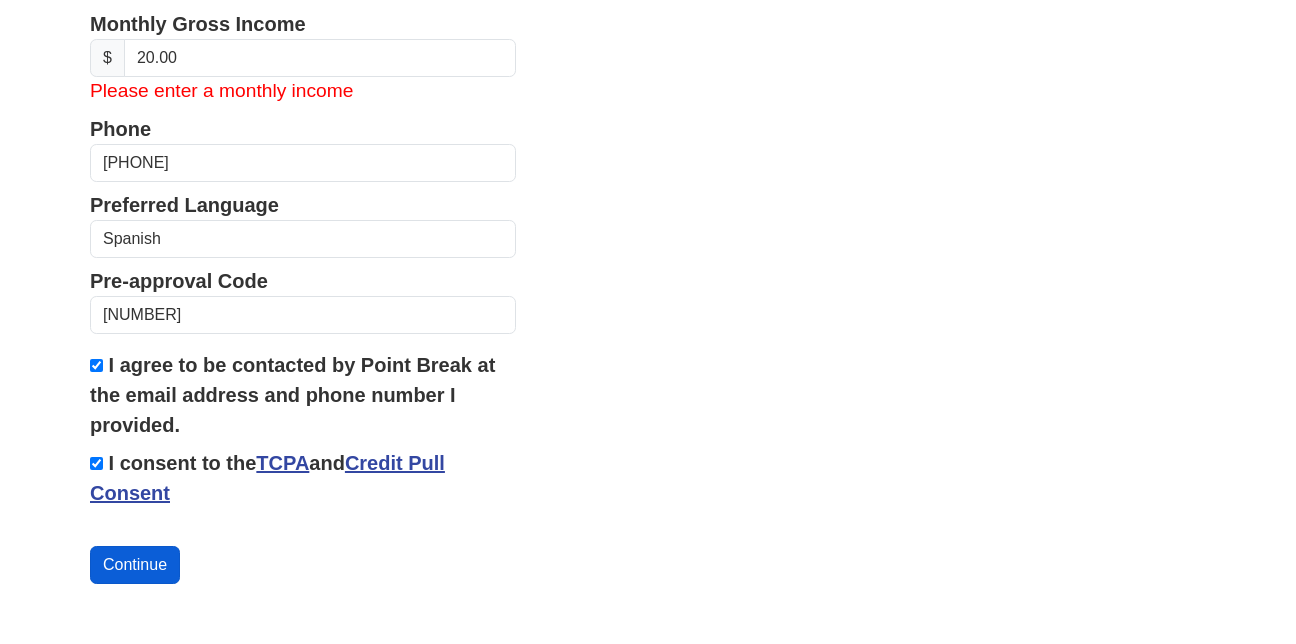 click on "Continue" at bounding box center [135, 565] 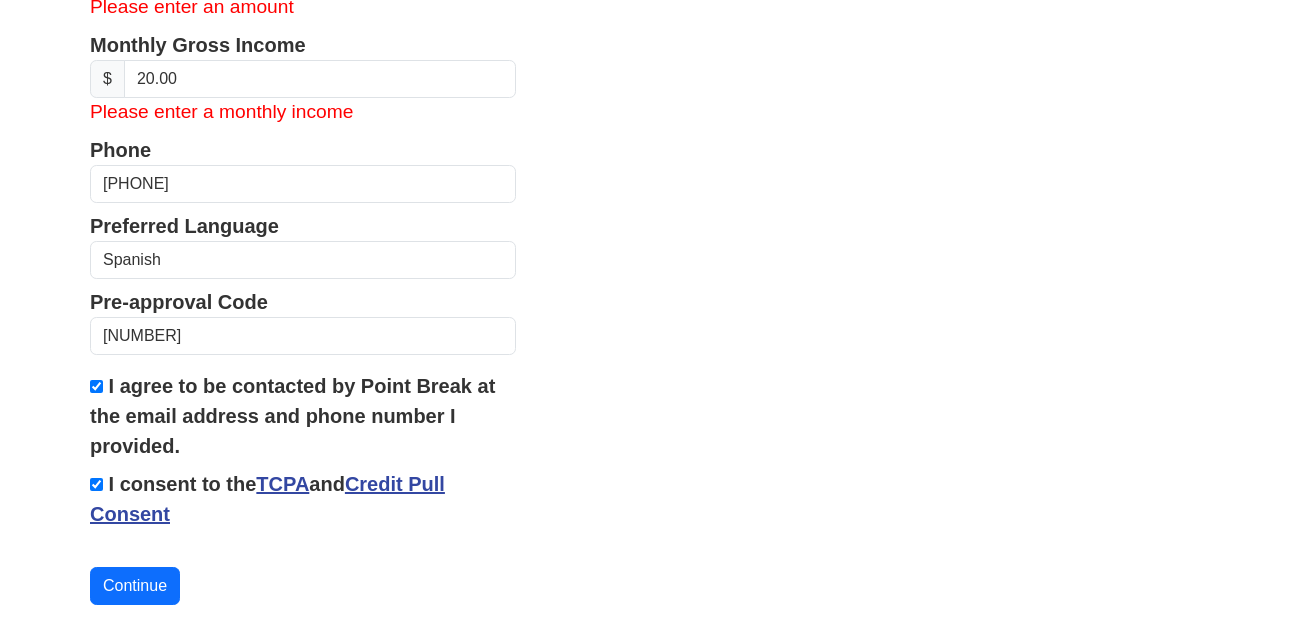 scroll, scrollTop: 943, scrollLeft: 0, axis: vertical 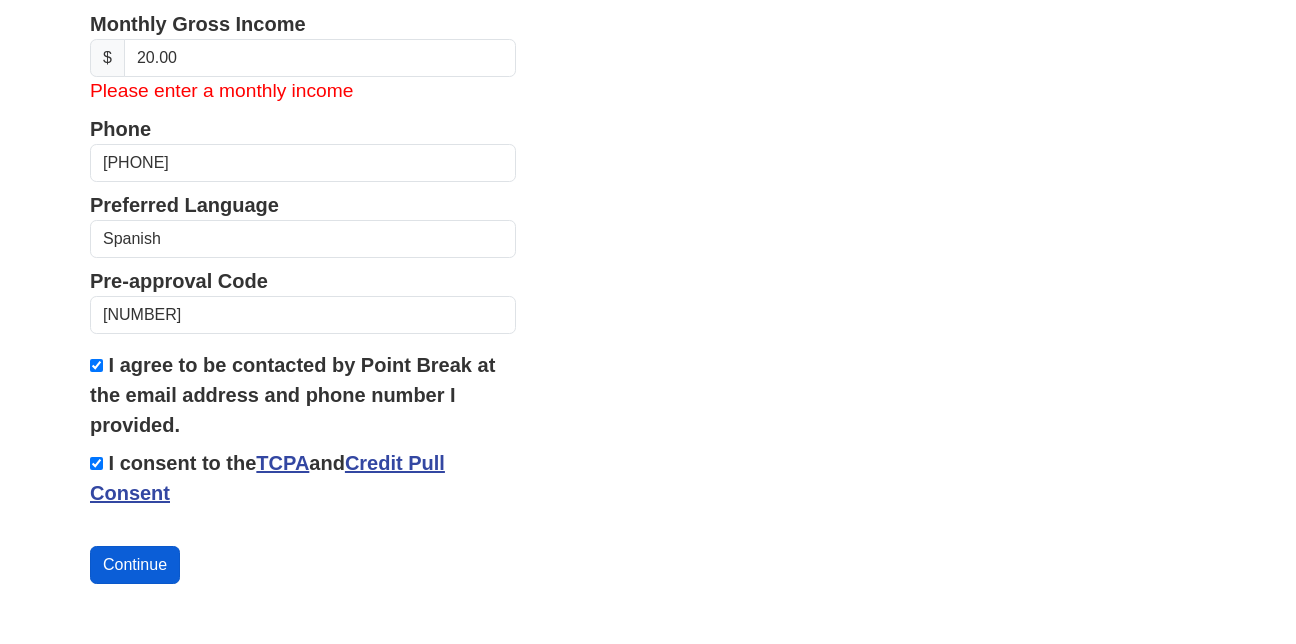 click on "Continue" at bounding box center [135, 565] 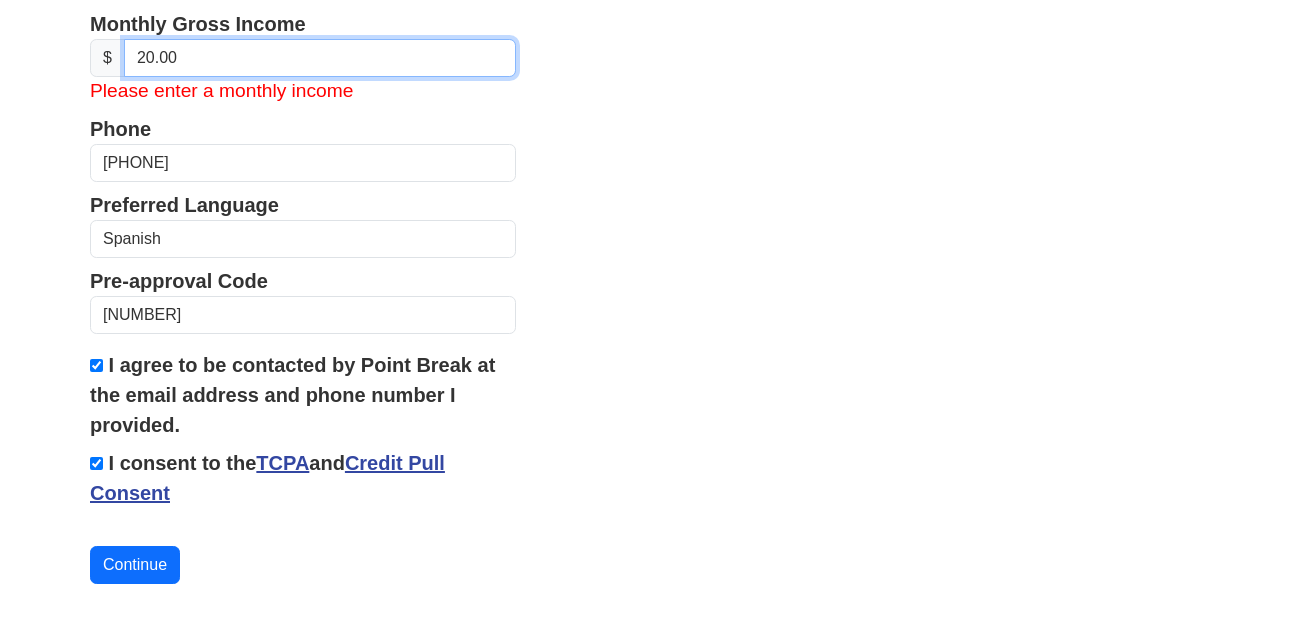 click on "20.00" at bounding box center (320, 58) 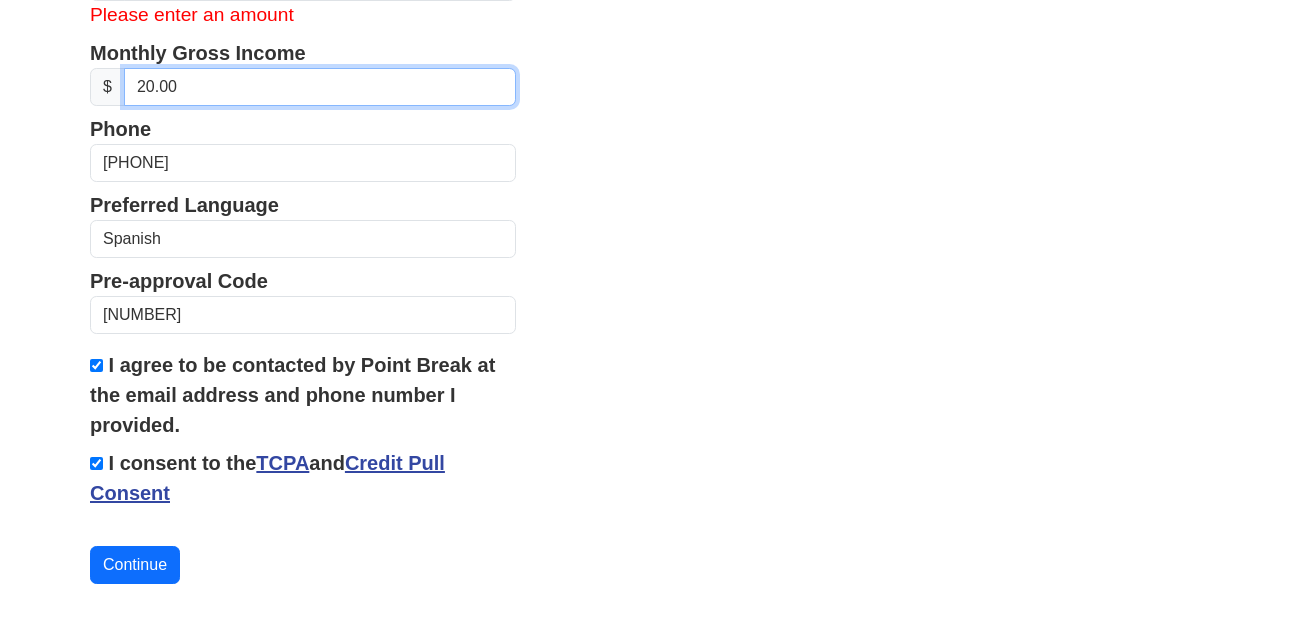 scroll, scrollTop: 914, scrollLeft: 0, axis: vertical 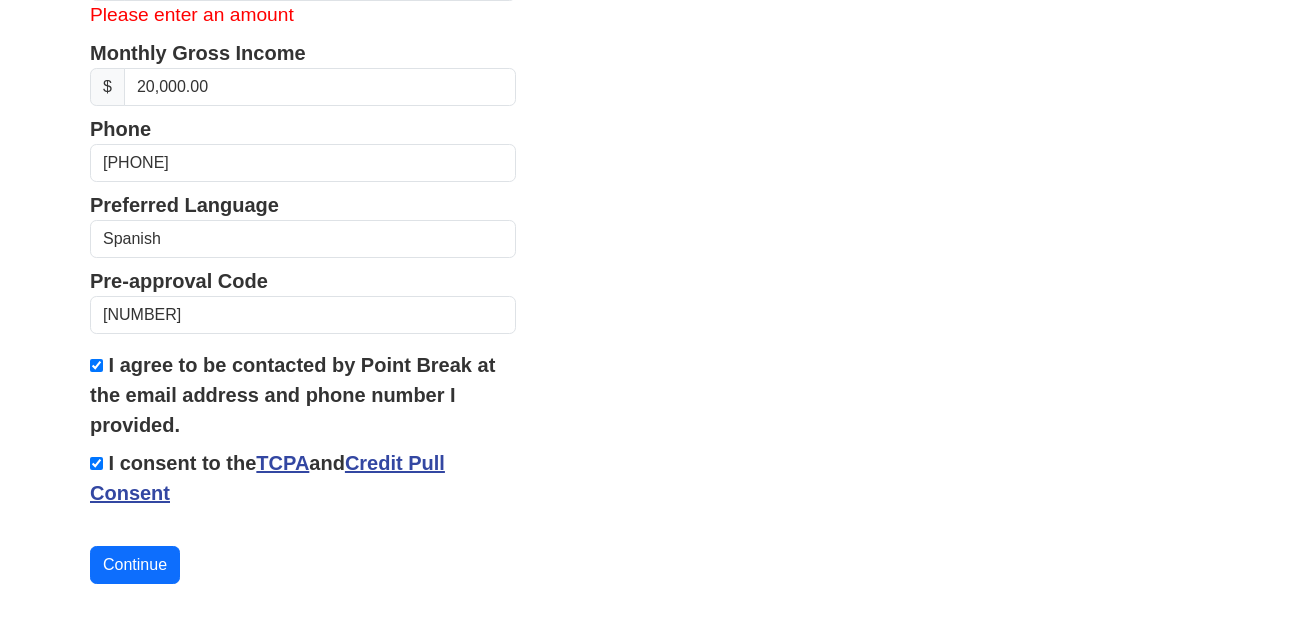 click on "First Name
[FIRST]
Last Name
[LAST]
Email Address
[EMAIL]
Re-Enter Email Address
[EMAIL]
Date of Birth
[DATE]
Street Address
[ADDRESS]
City
[CITY], [STATE], EE. UU.
State
Alabama
Alaska
Arizona
Arkansas
California
Colorado
Connecticut
Delaware
District of Columbia
Florida
Georgia
Hawaii
Idaho
$ $" at bounding box center [648, -84] 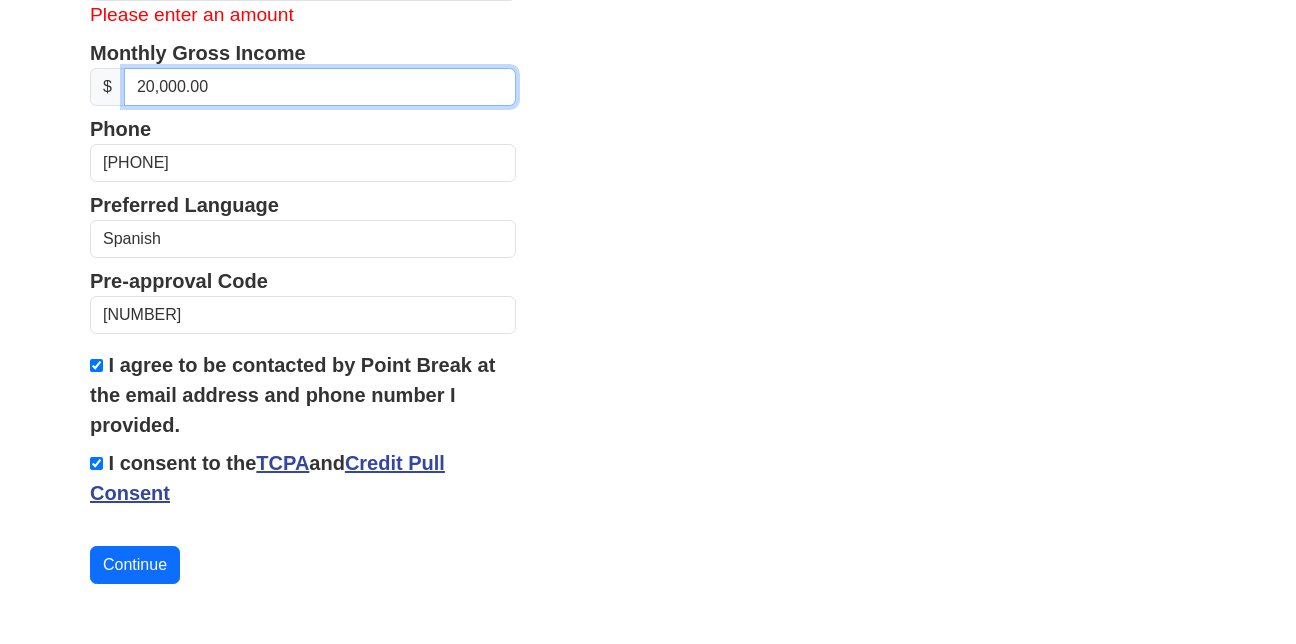 click on "20,000.00" at bounding box center [320, 87] 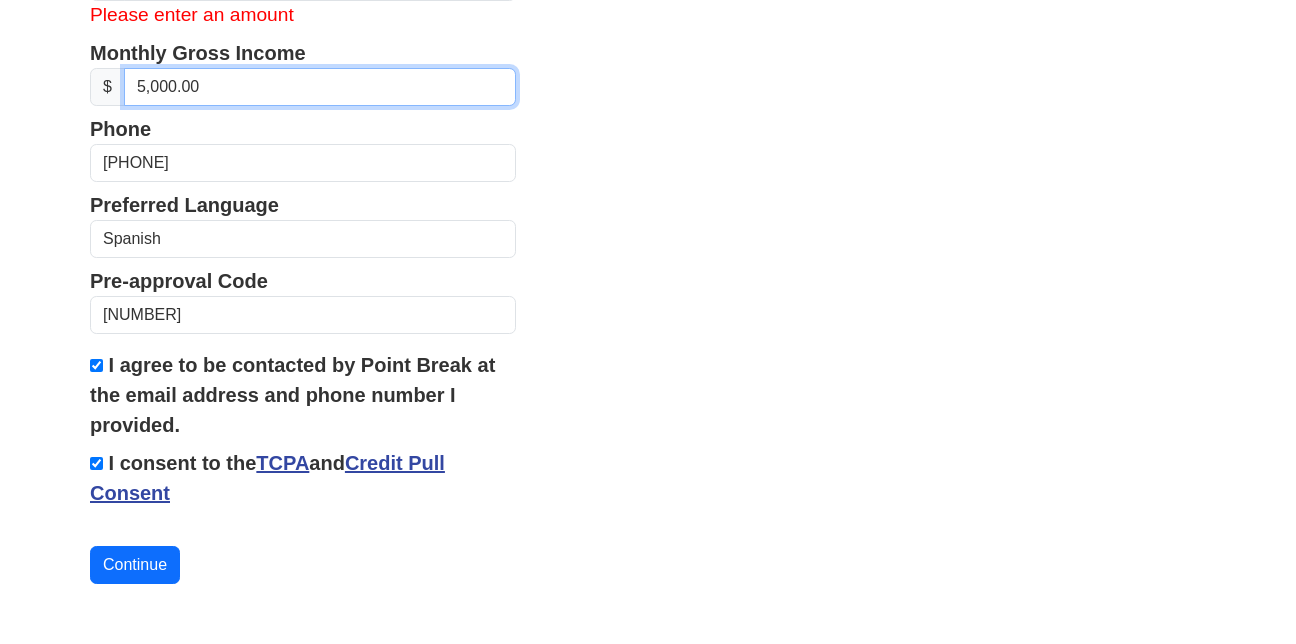 type on "50,000.00" 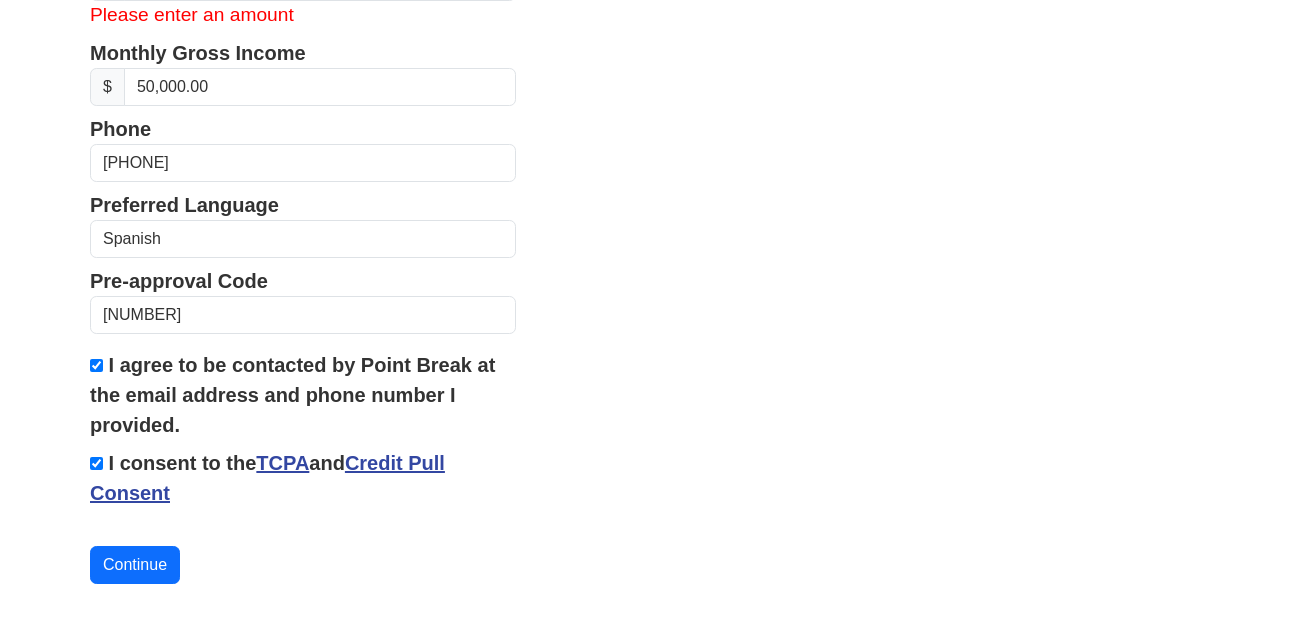 click on "First Name
[FIRST]
Last Name
[LAST]
Email Address
[EMAIL]
Re-Enter Email Address
[EMAIL]
Date of Birth
[DATE]
Street Address
[ADDRESS]
City
[CITY], [STATE], EE. UU.
State
Alabama
Alaska
Arizona
Arkansas
California
Colorado
Connecticut
Delaware
District of Columbia
Florida
Georgia
Hawaii
Idaho
$ $" at bounding box center (648, -84) 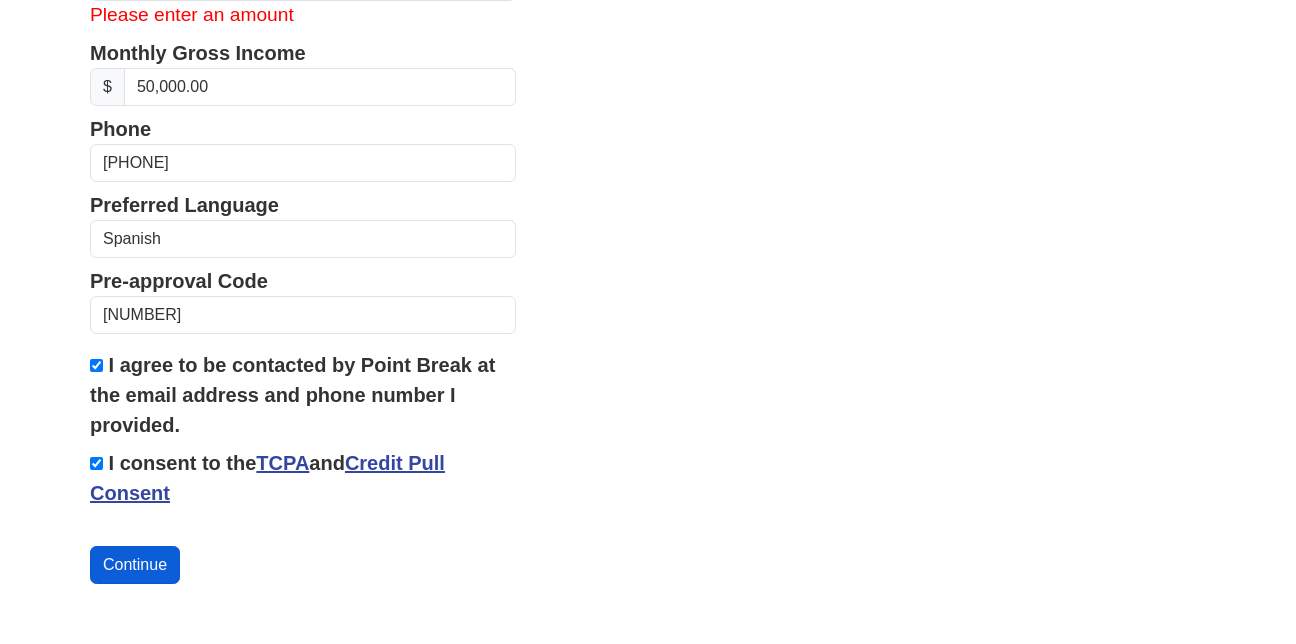 click on "Continue" at bounding box center [135, 565] 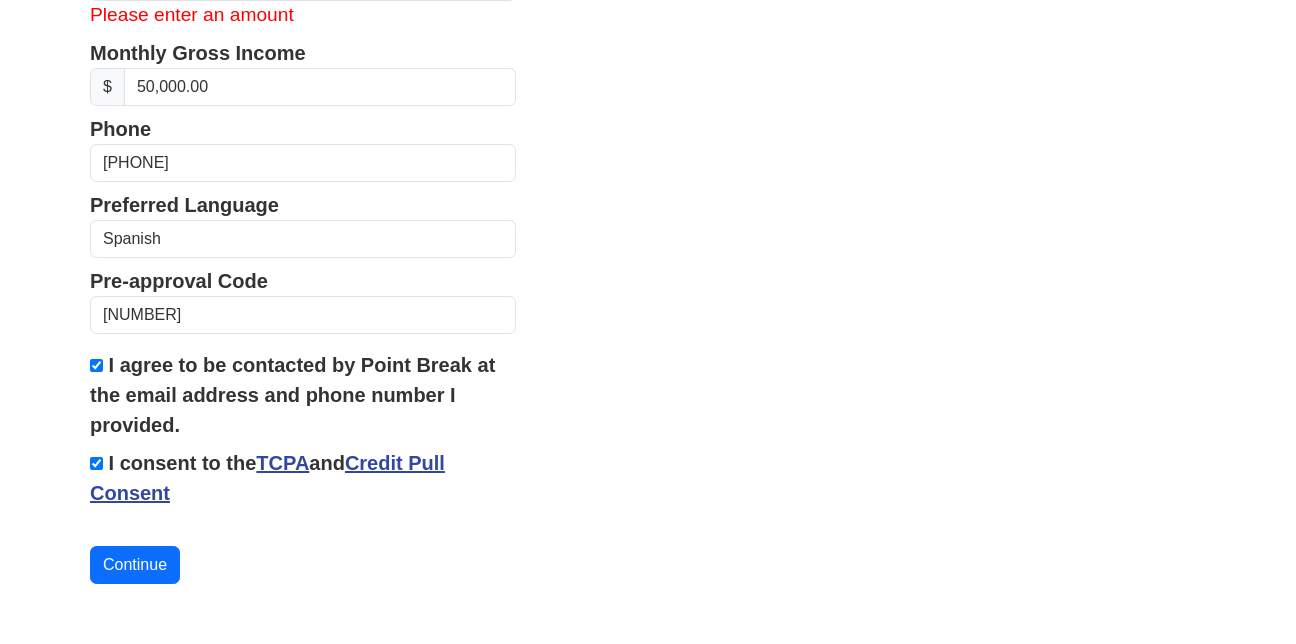 scroll, scrollTop: 814, scrollLeft: 0, axis: vertical 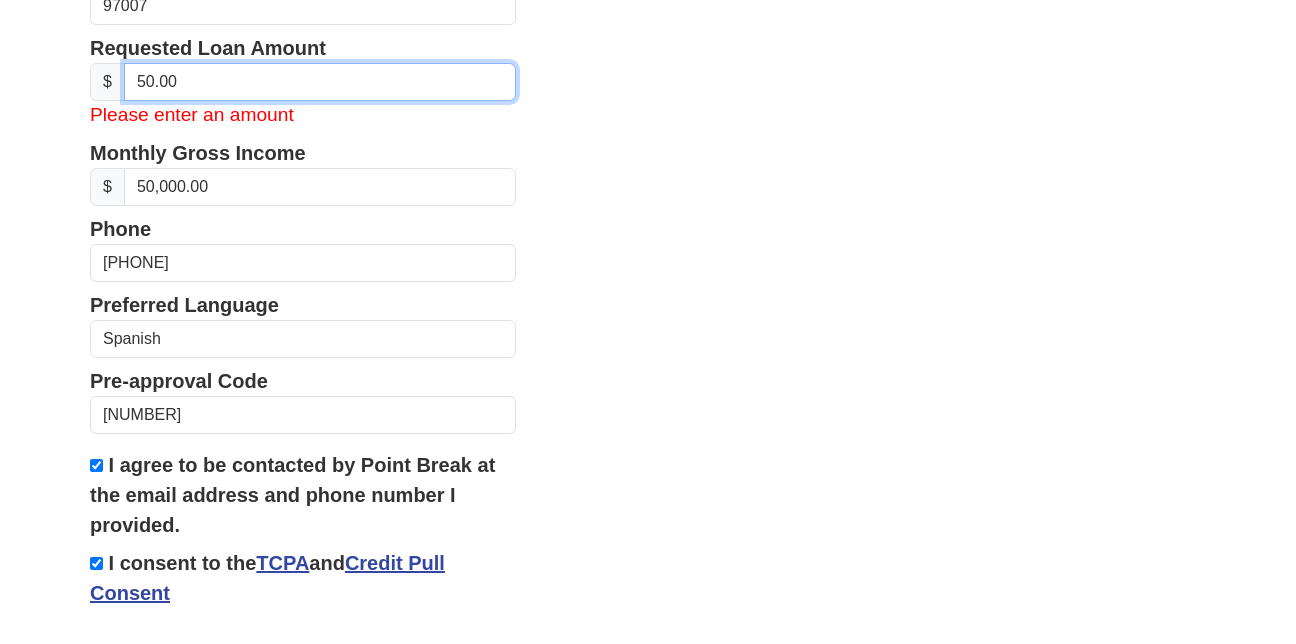 click on "50.00" at bounding box center (320, 82) 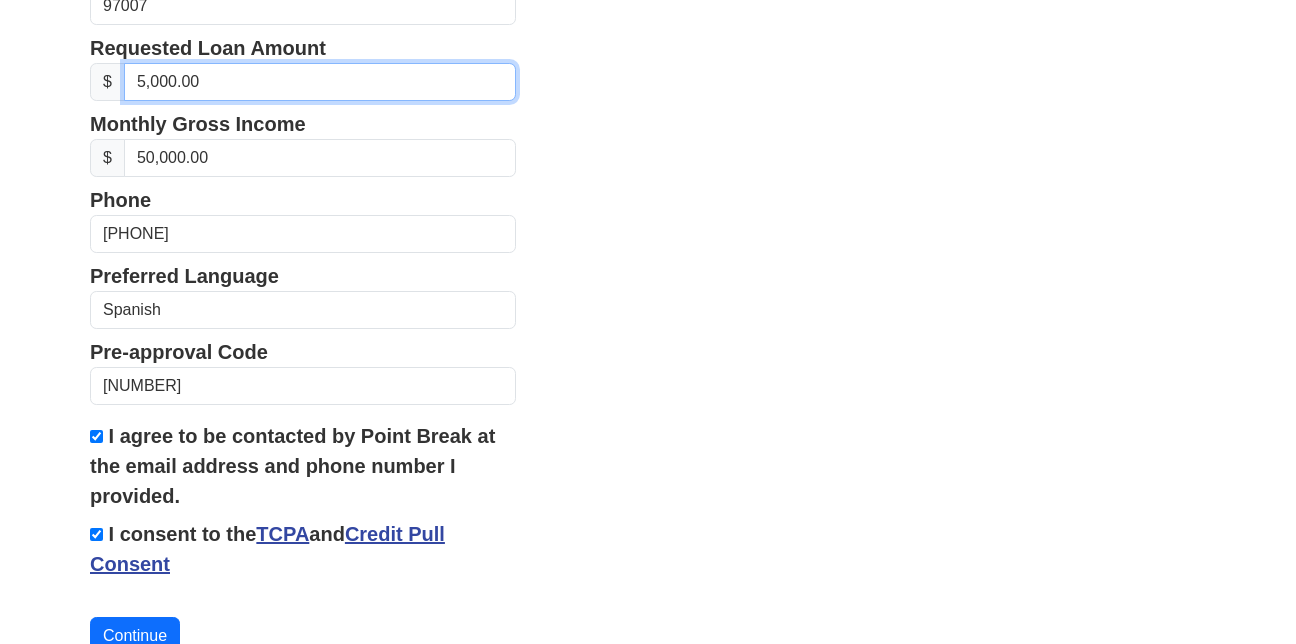 type on "50,000.00" 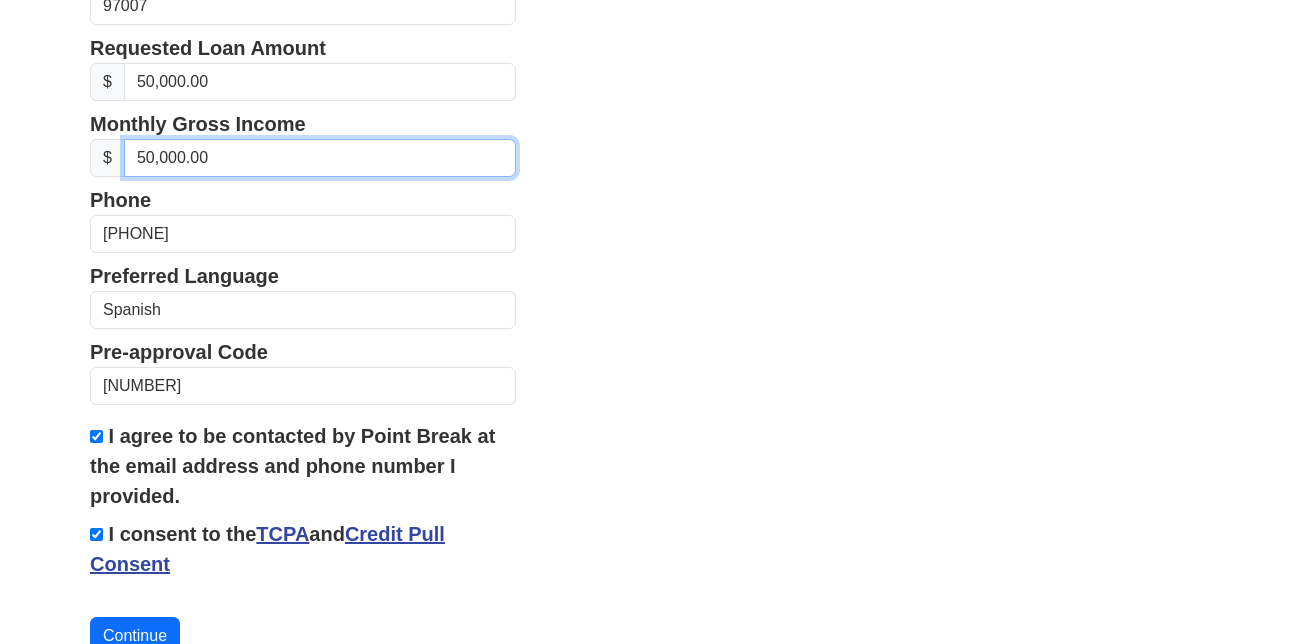 click on "50,000.00" at bounding box center (320, 158) 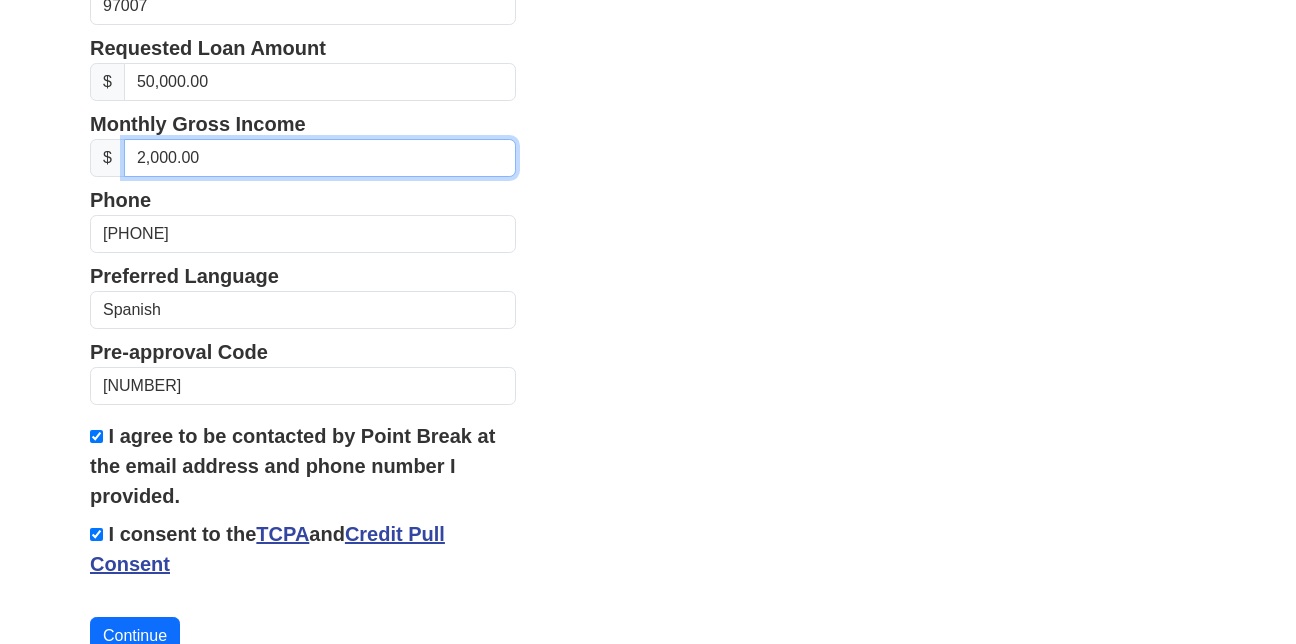type on "20,000.00" 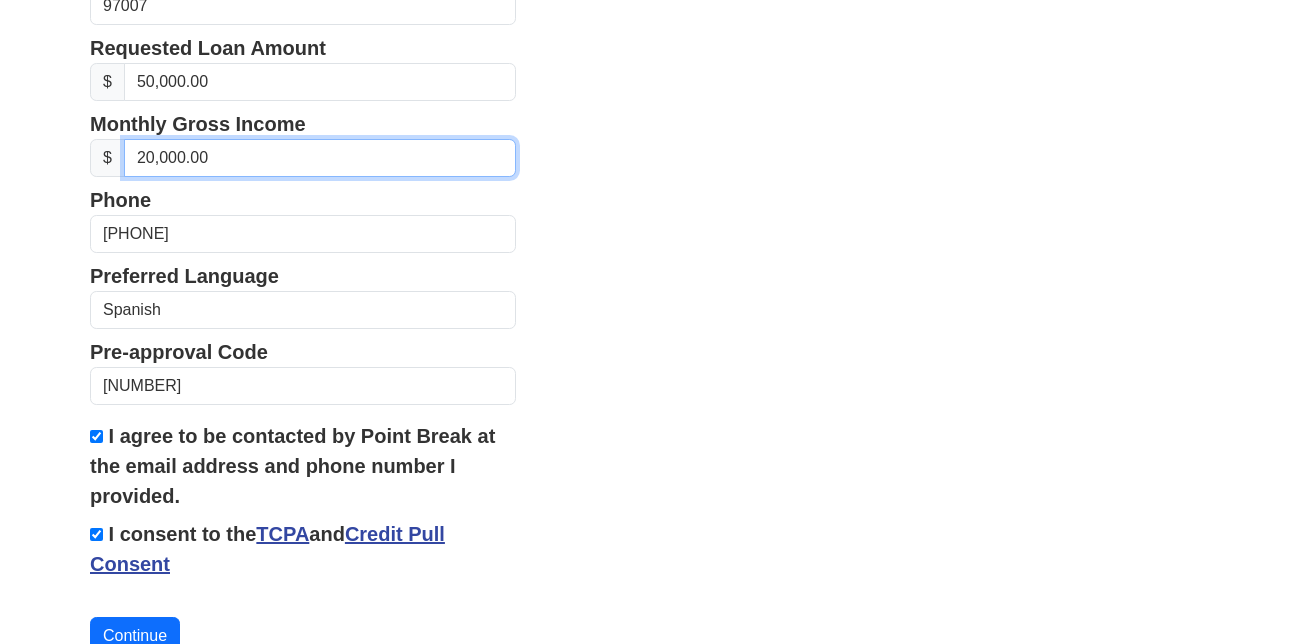 scroll, scrollTop: 885, scrollLeft: 0, axis: vertical 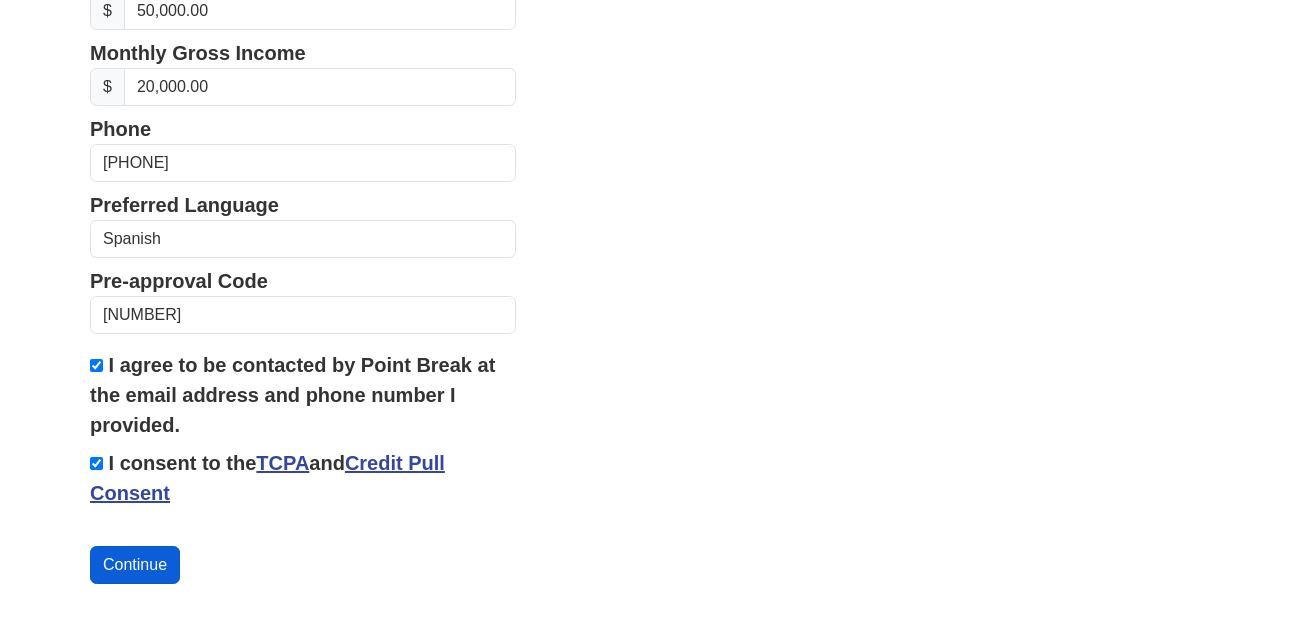 click on "Continue" at bounding box center (135, 565) 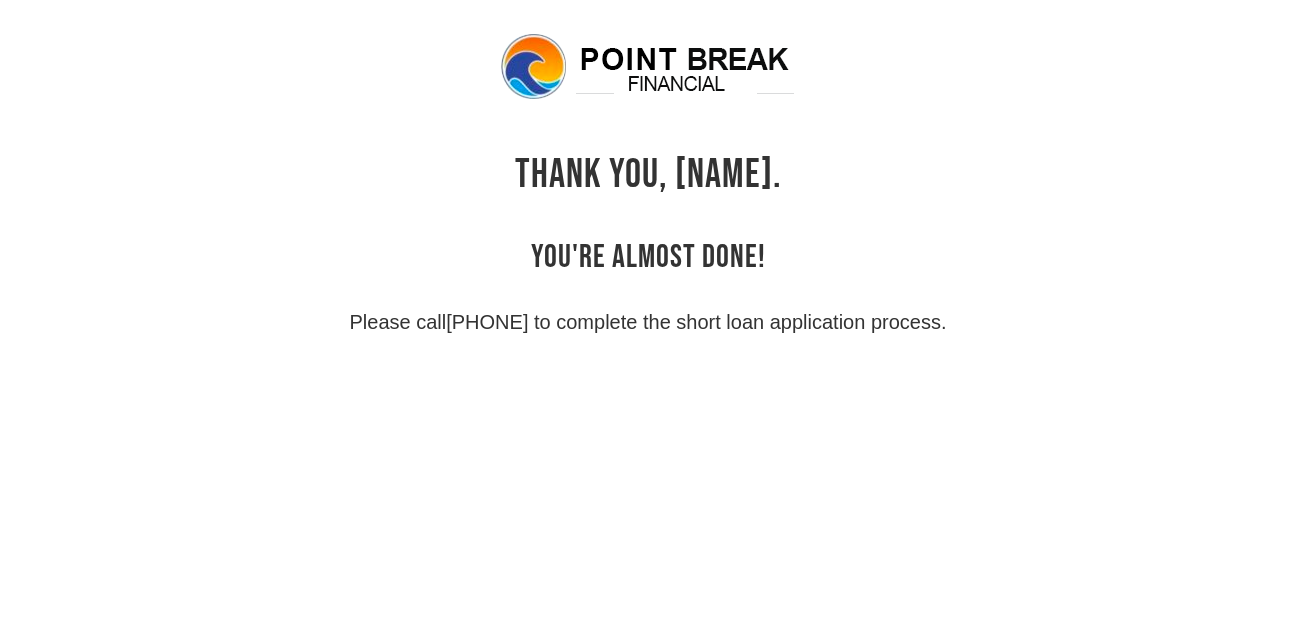 scroll, scrollTop: 0, scrollLeft: 0, axis: both 